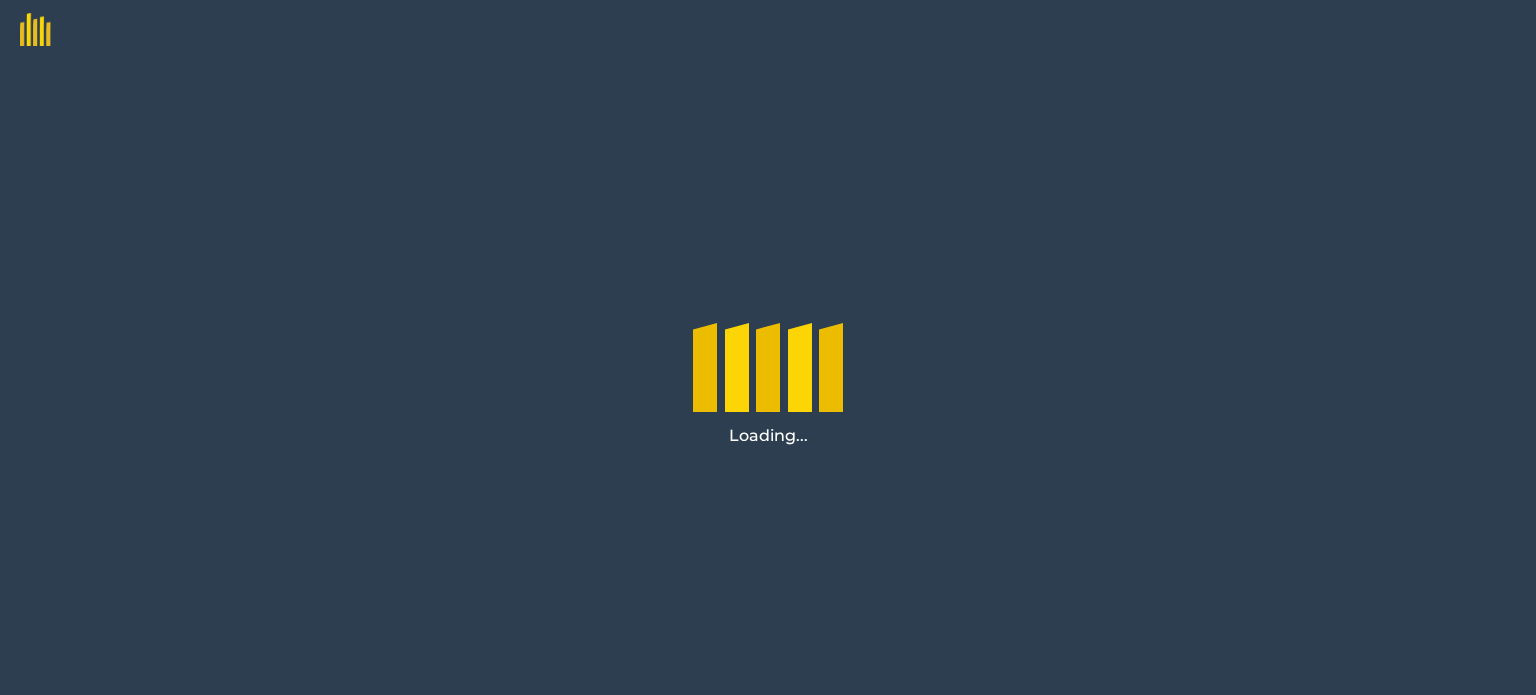 scroll, scrollTop: 0, scrollLeft: 0, axis: both 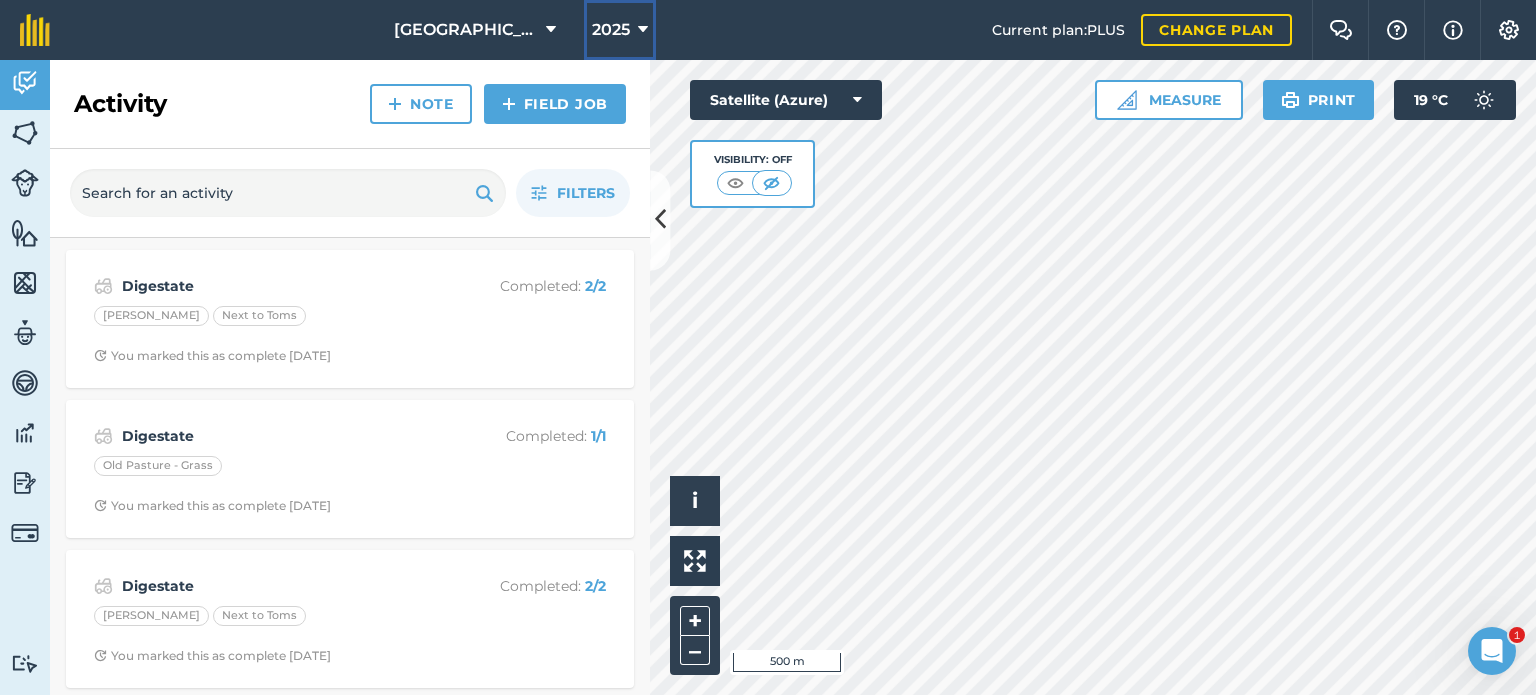 click on "2025" at bounding box center [611, 30] 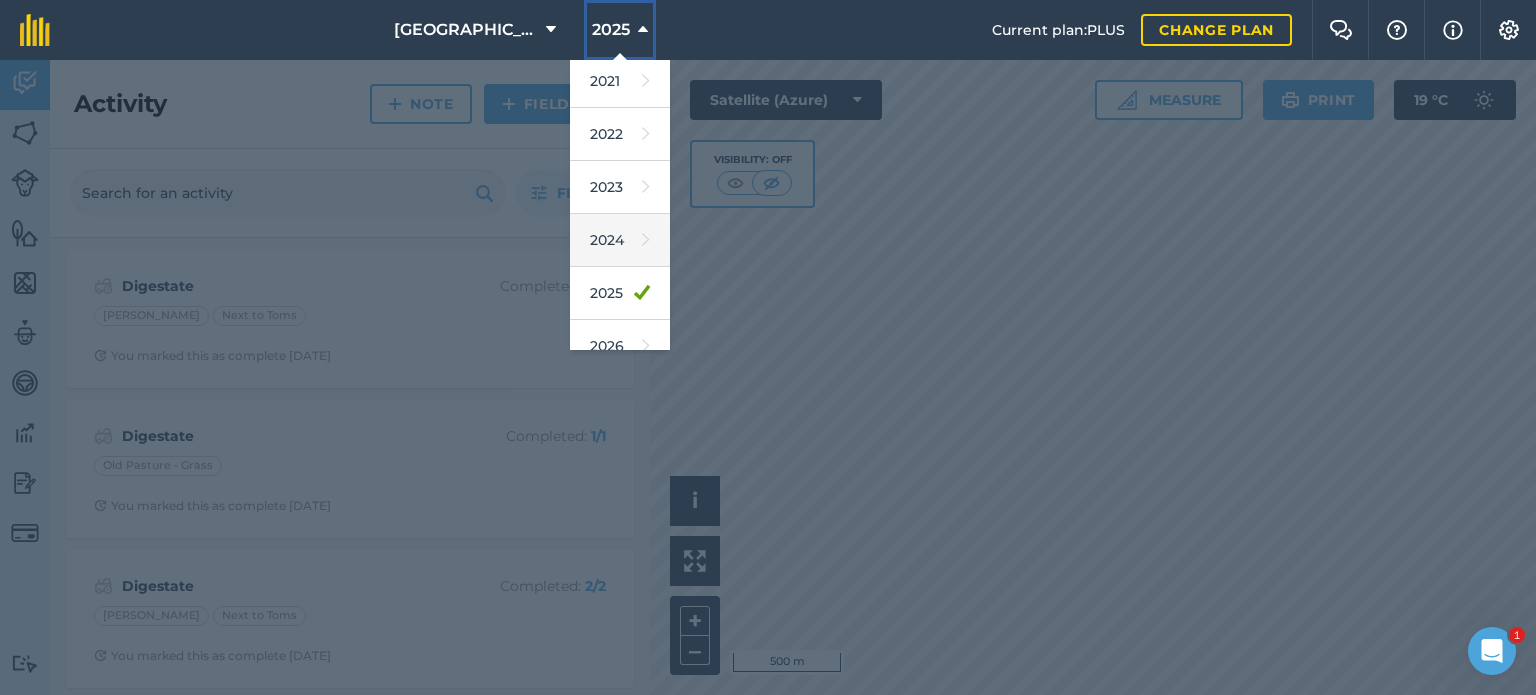 scroll, scrollTop: 200, scrollLeft: 0, axis: vertical 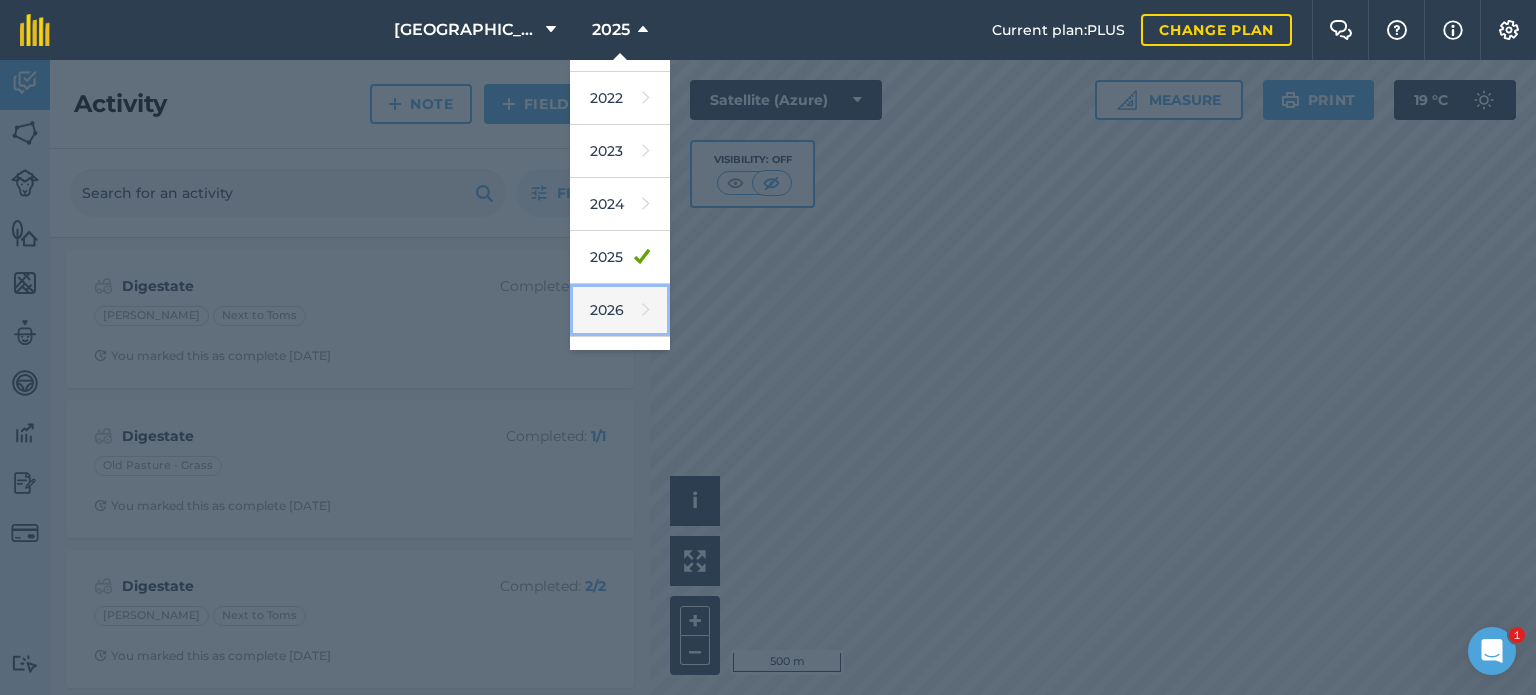 click at bounding box center (646, 310) 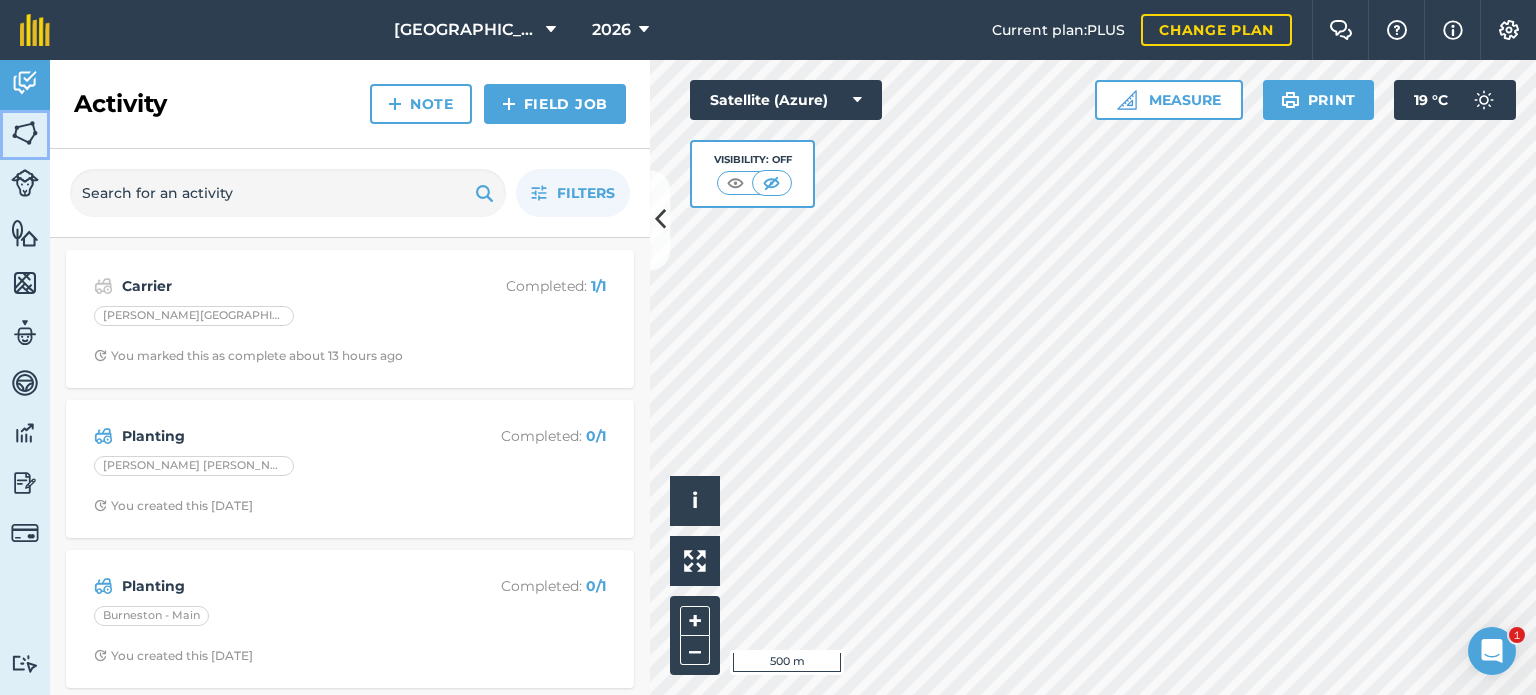 click at bounding box center [25, 133] 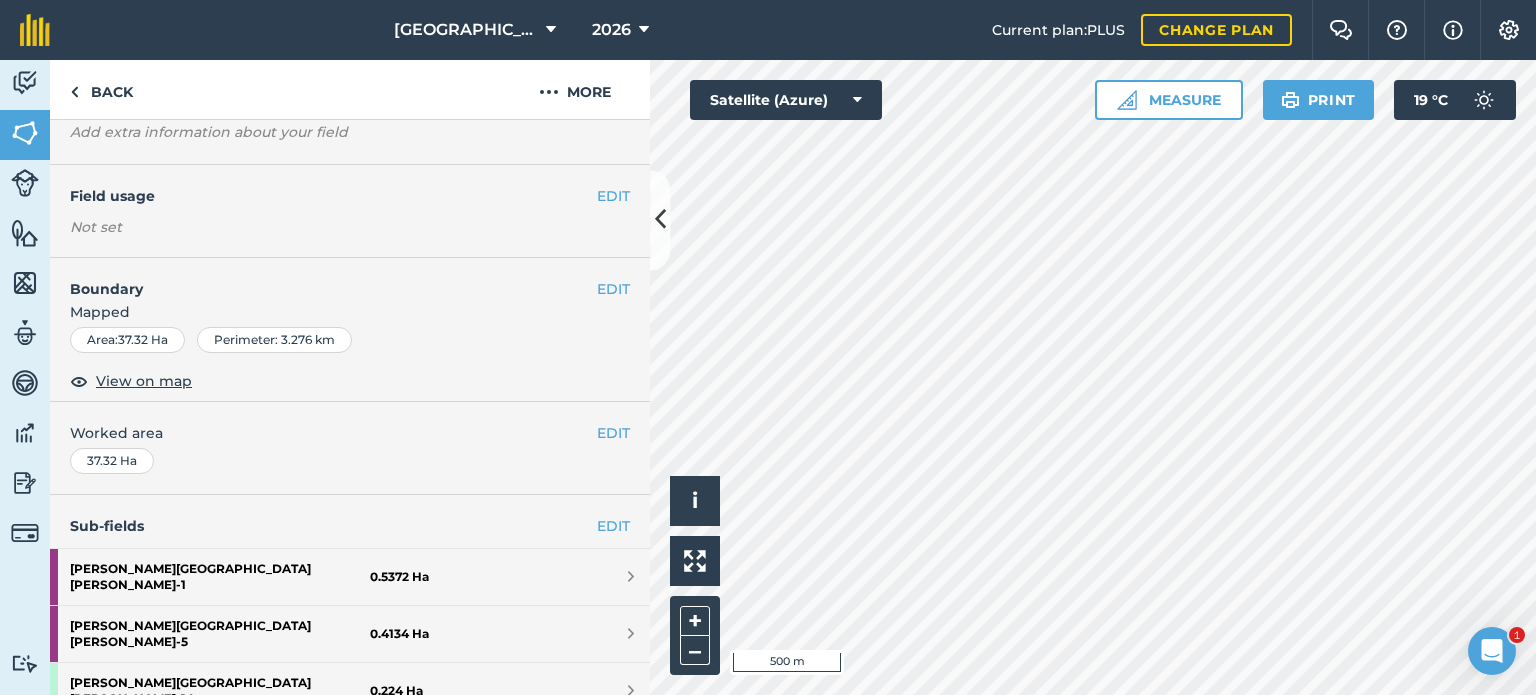 scroll, scrollTop: 500, scrollLeft: 0, axis: vertical 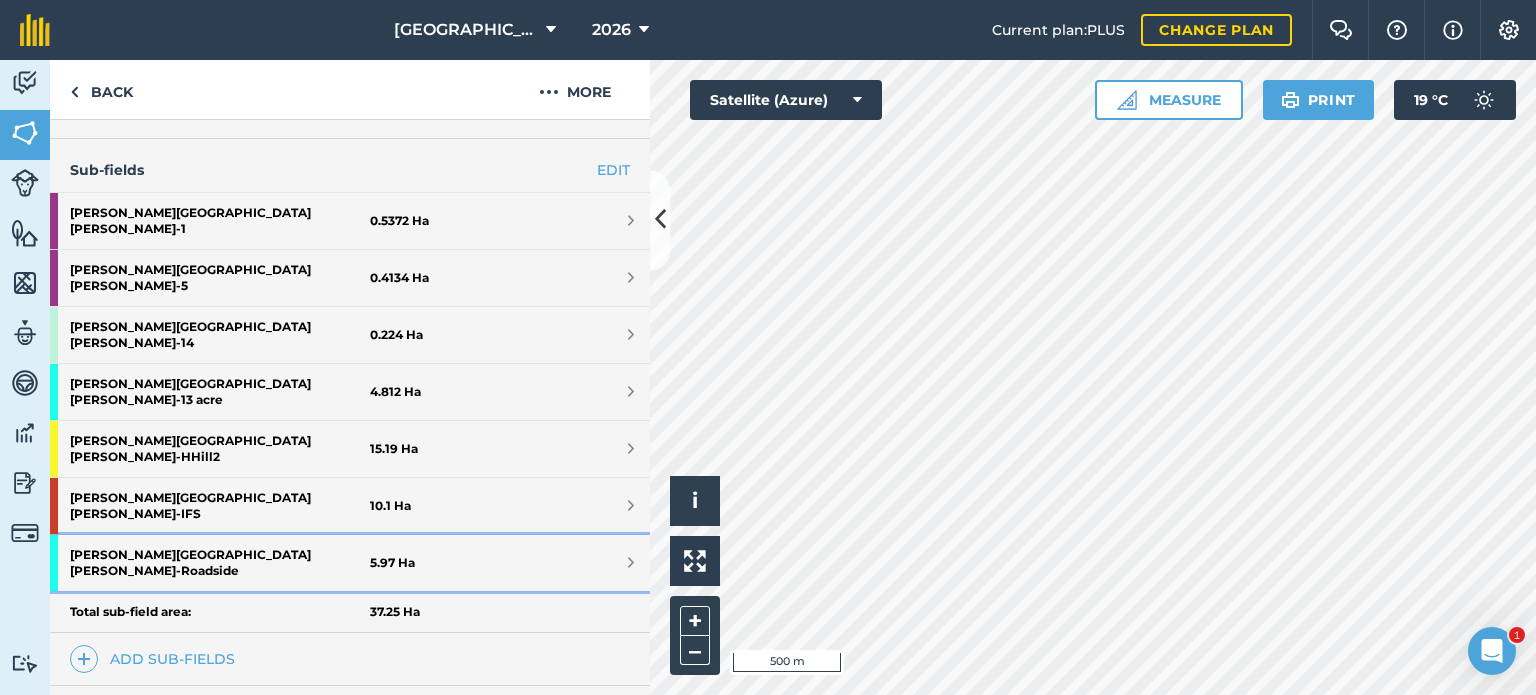 click on "[PERSON_NAME][GEOGRAPHIC_DATA][PERSON_NAME]  -  [GEOGRAPHIC_DATA]" at bounding box center (220, 563) 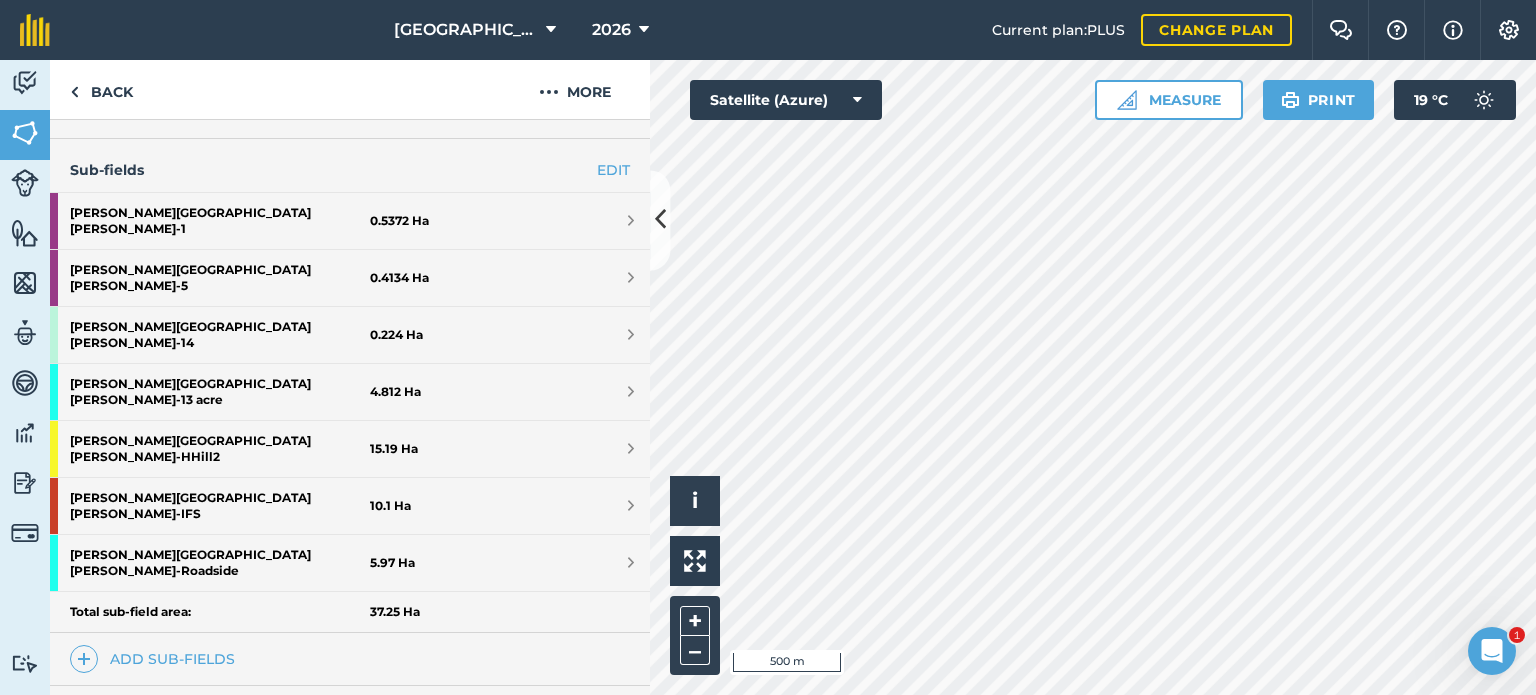 scroll, scrollTop: 223, scrollLeft: 0, axis: vertical 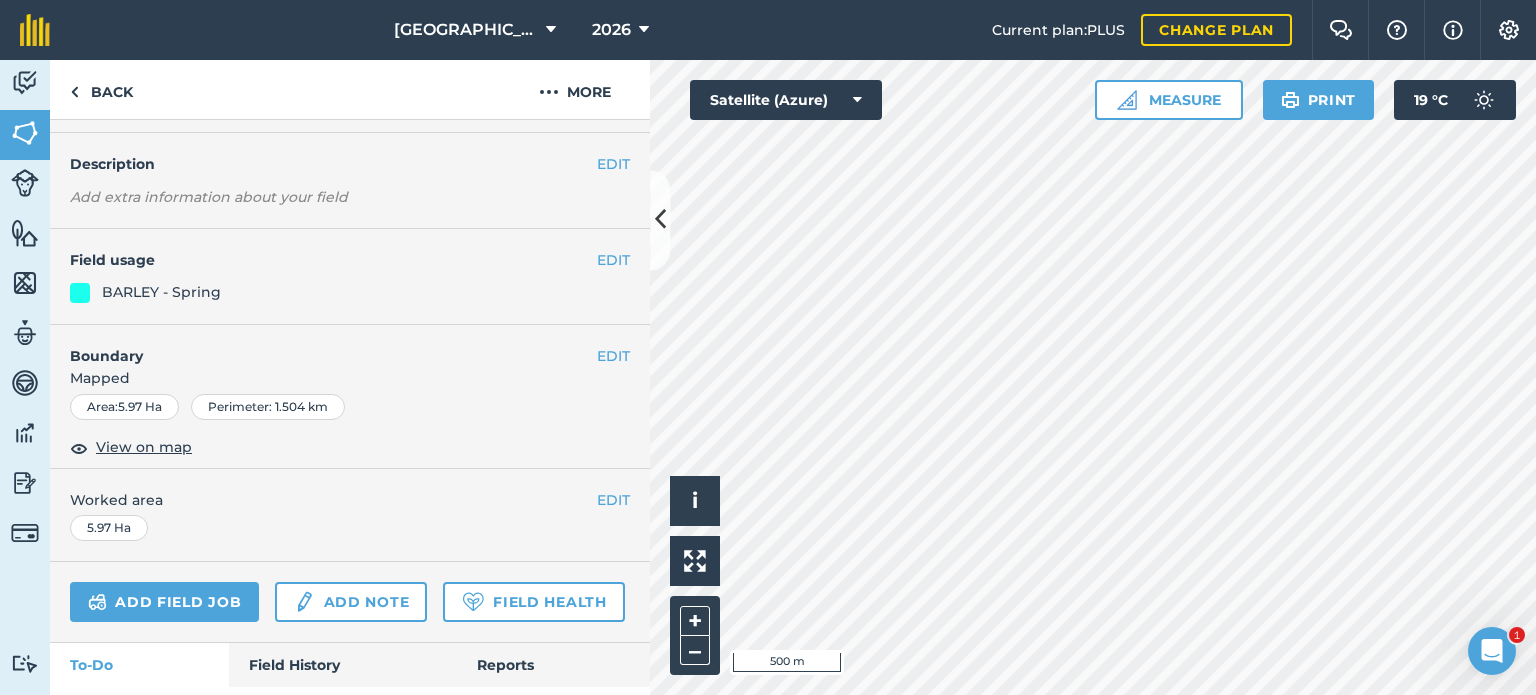 click on "Planting" at bounding box center [350, 723] 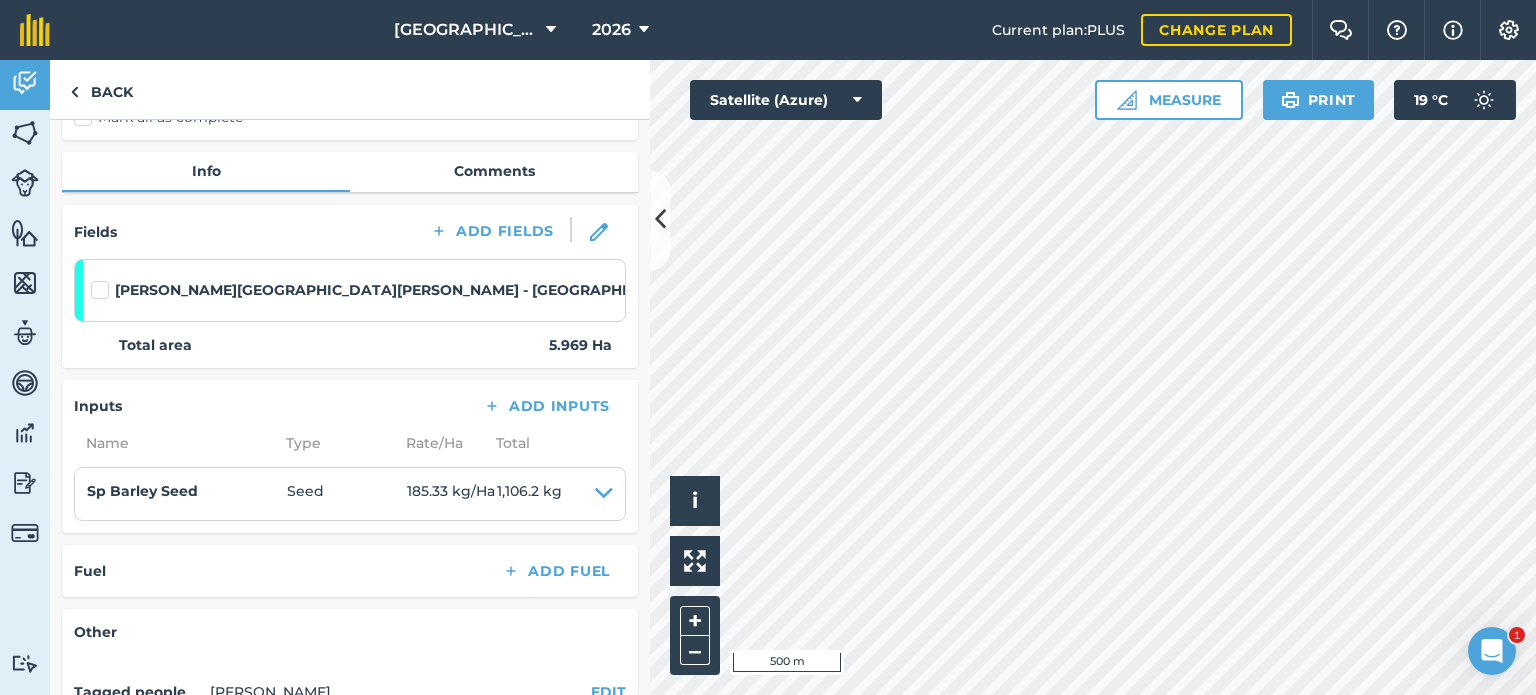 scroll, scrollTop: 200, scrollLeft: 0, axis: vertical 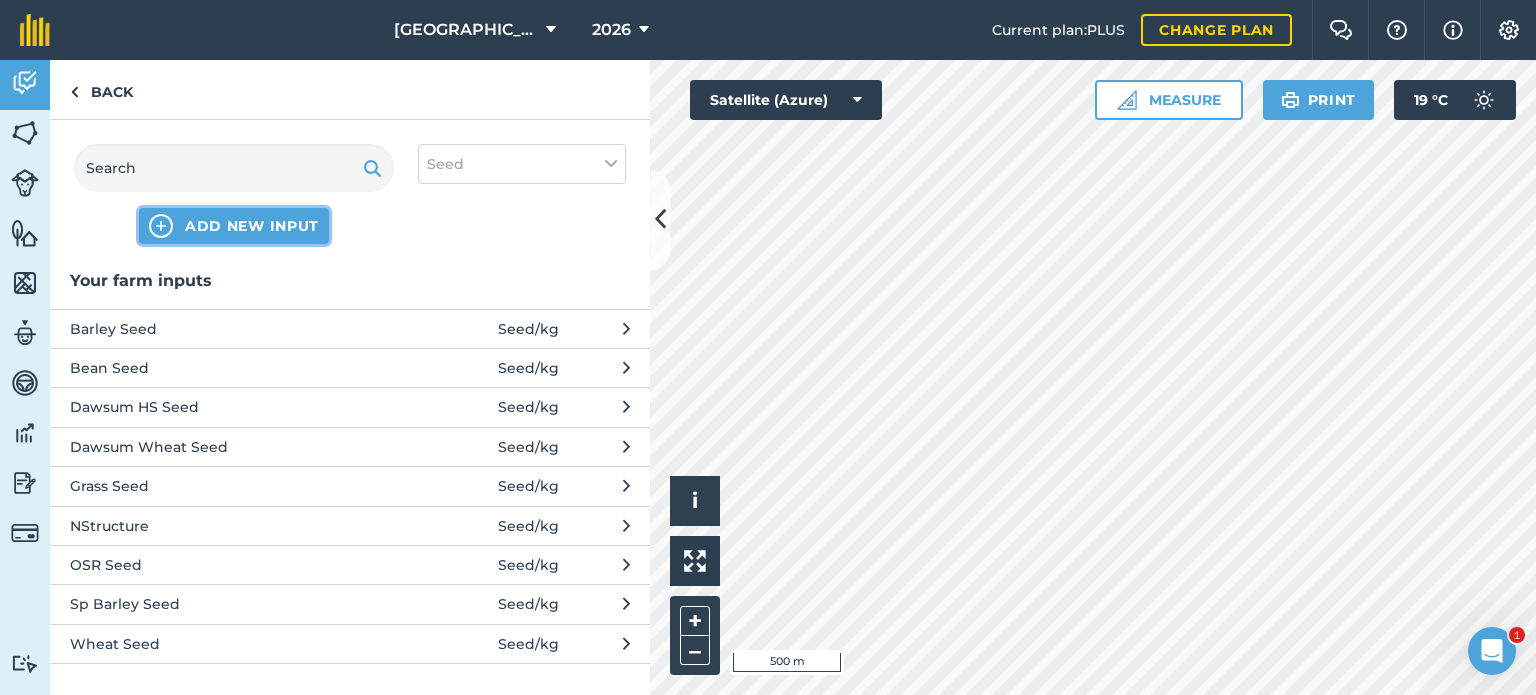 click on "ADD NEW INPUT" at bounding box center [252, 226] 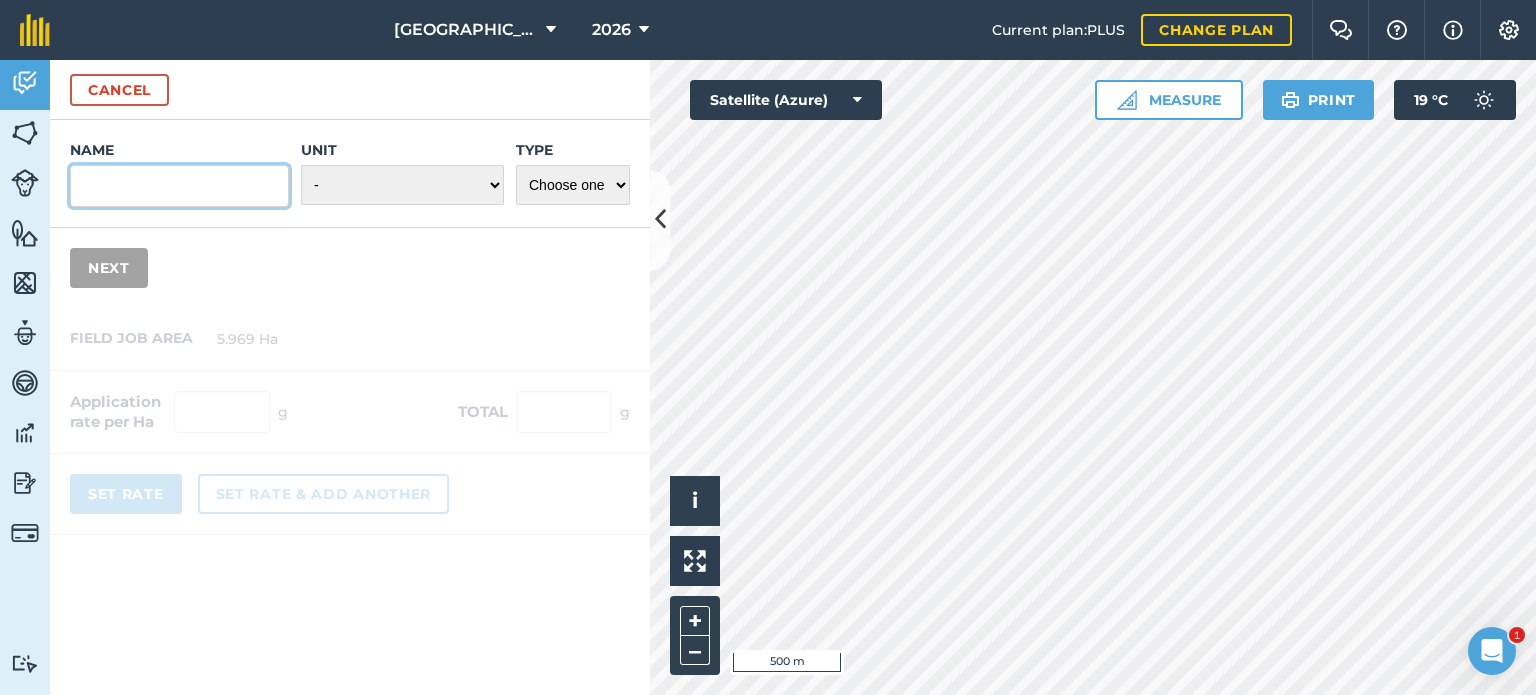 click on "Name" at bounding box center [179, 186] 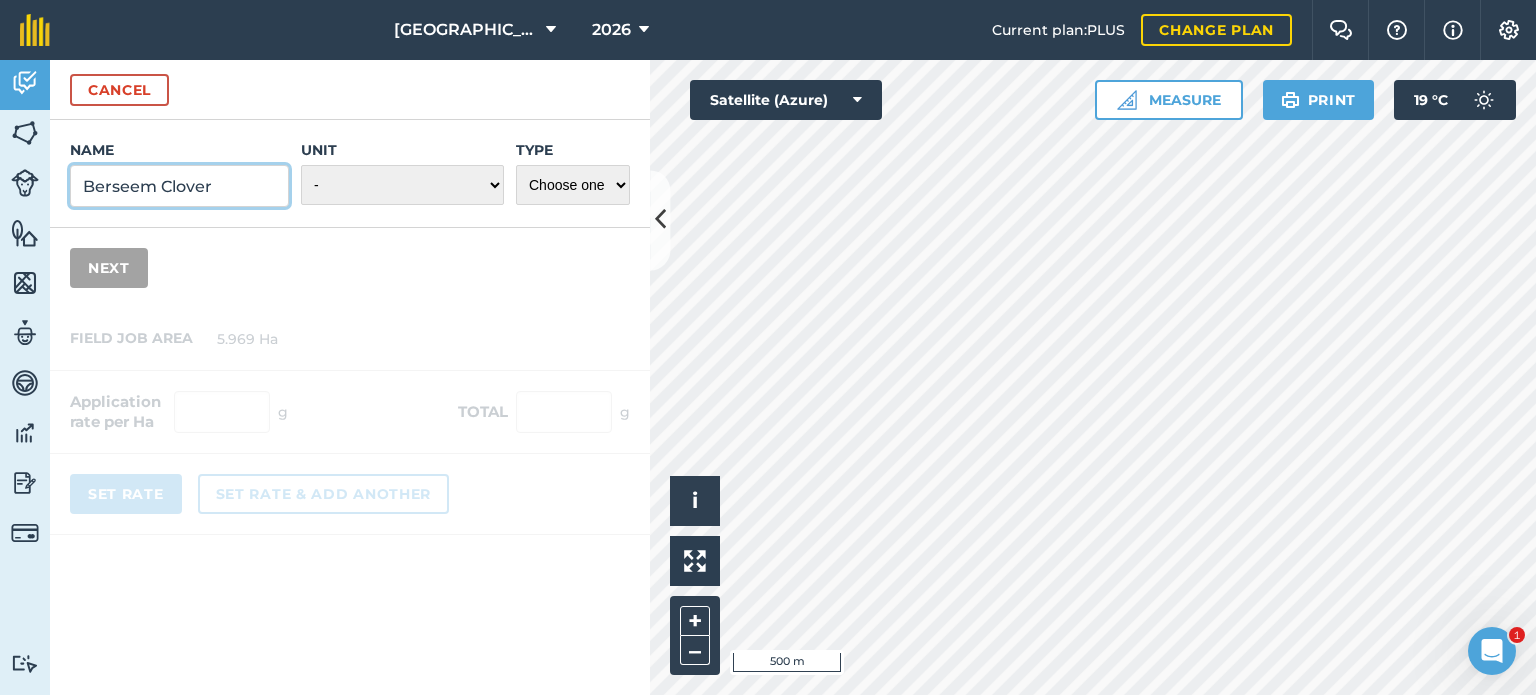 type on "Berseem Clover" 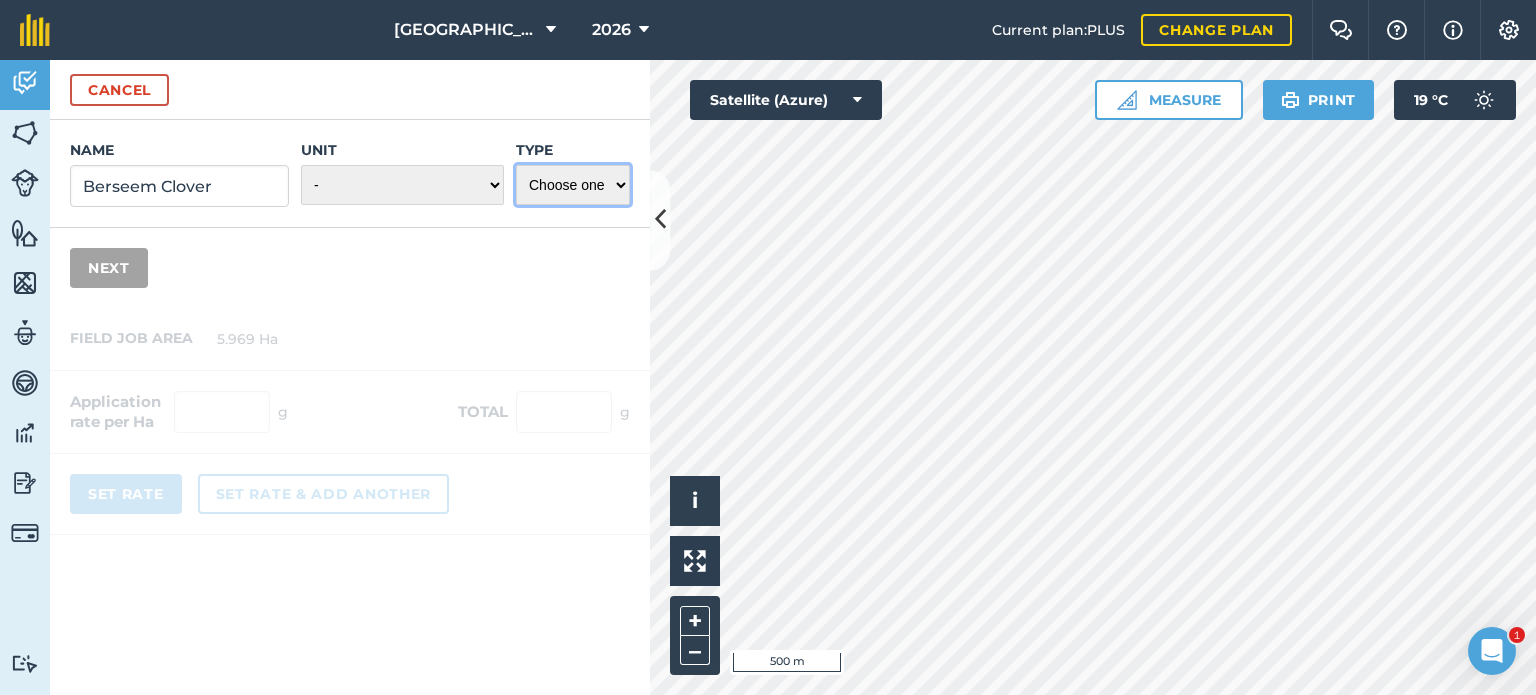 click on "Choose one Fertilizer Seed Spray Fuel Other" at bounding box center (573, 185) 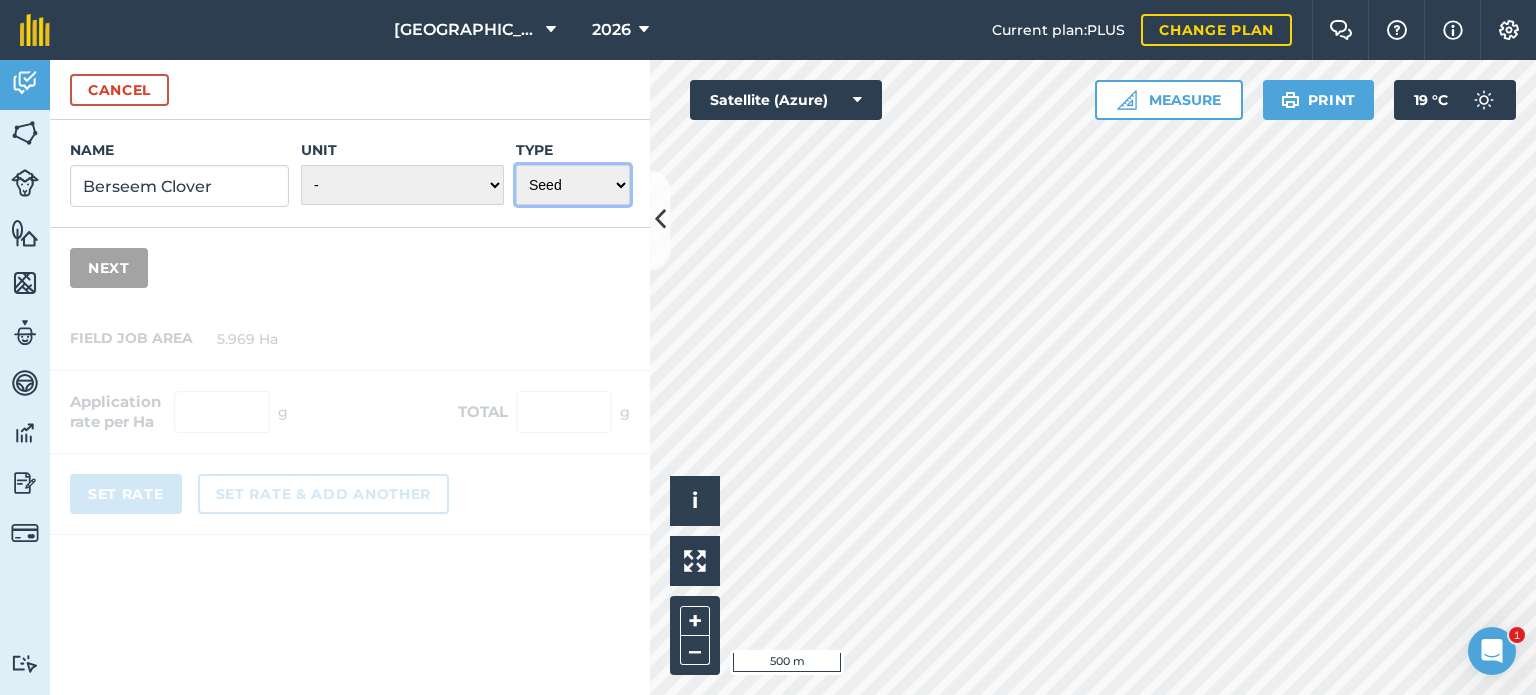 click on "Choose one Fertilizer Seed Spray Fuel Other" at bounding box center [573, 185] 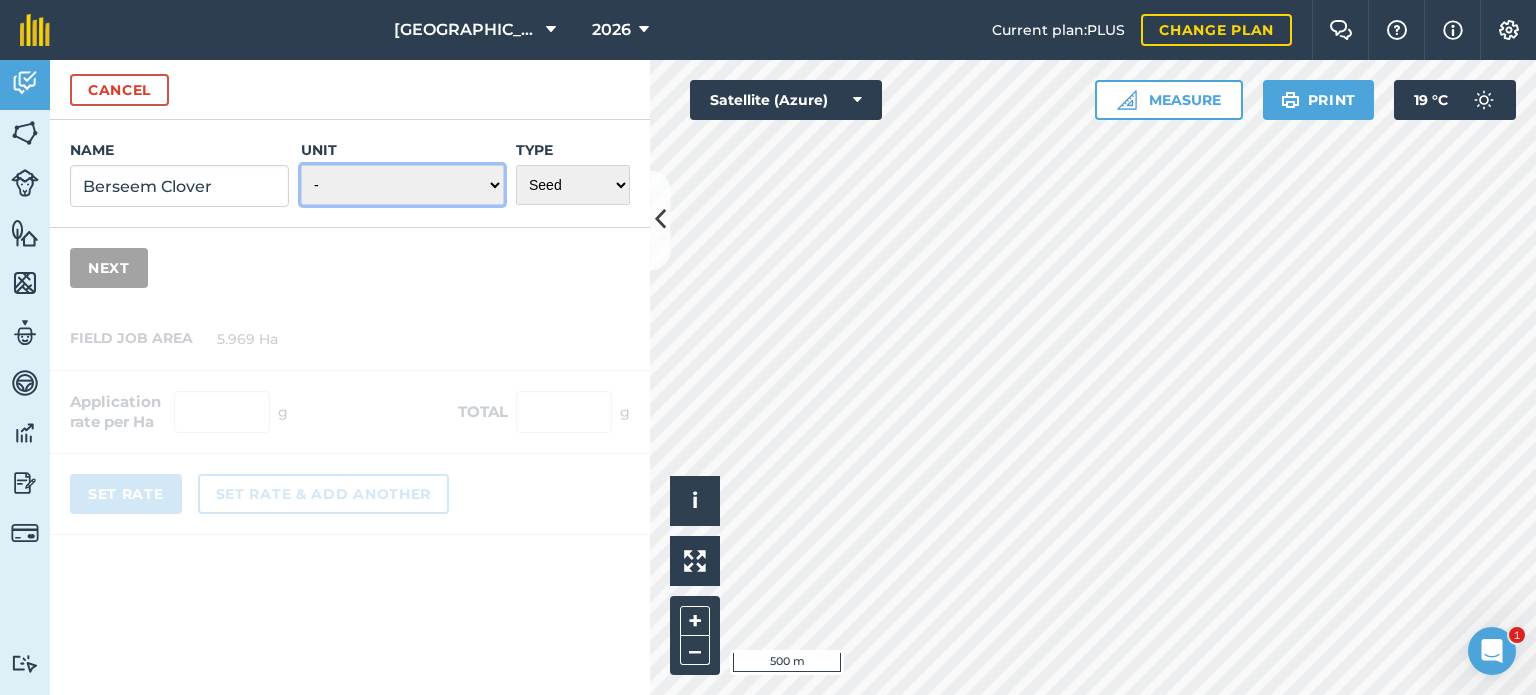 click on "- Grams/g Kilograms/kg Metric tonnes/t Millilitres/ml Litres/L Ounces/oz Pounds/lb Imperial tons/t Fluid ounces/fl oz Gallons/gal Count Cubic Meter/m3 Pint/pt Quart/qt Megalitre/ML unit_type_hundred_weight" at bounding box center (402, 185) 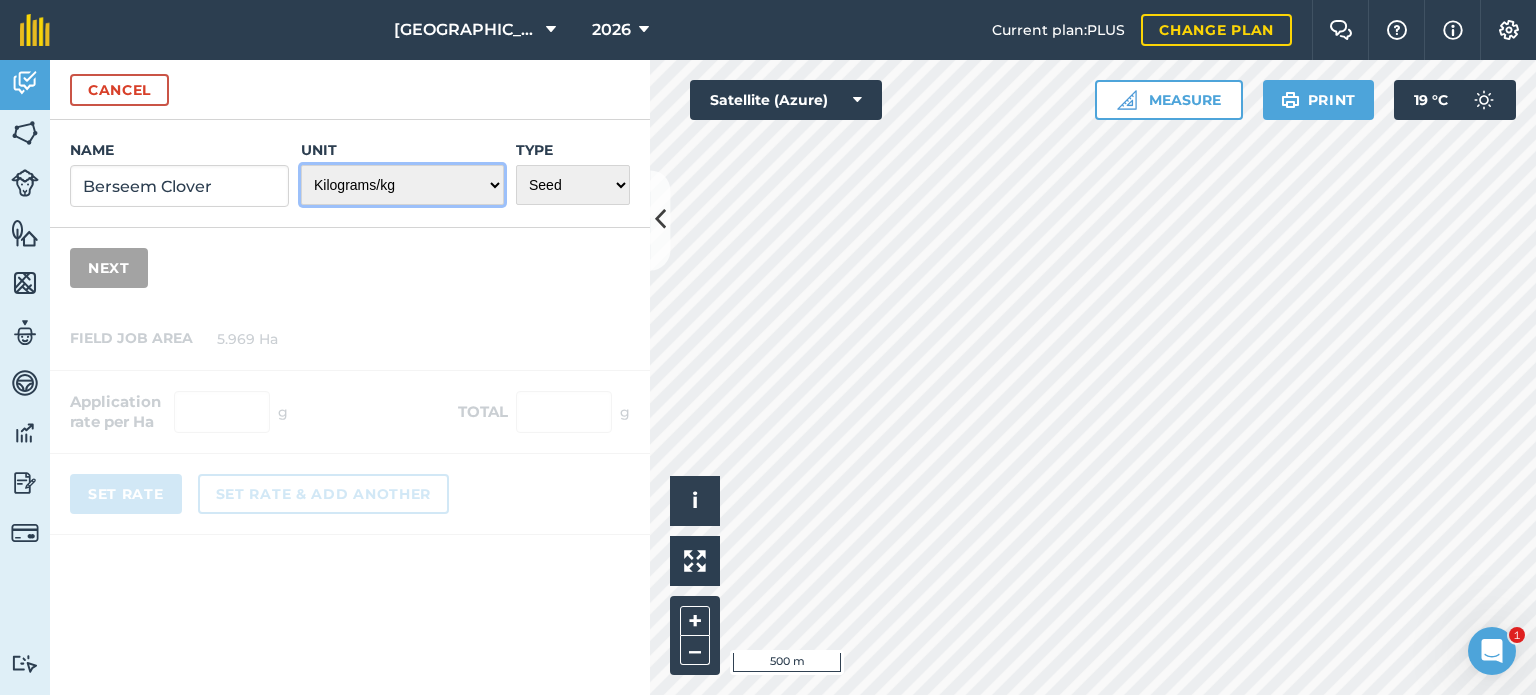 click on "- Grams/g Kilograms/kg Metric tonnes/t Millilitres/ml Litres/L Ounces/oz Pounds/lb Imperial tons/t Fluid ounces/fl oz Gallons/gal Count Cubic Meter/m3 Pint/pt Quart/qt Megalitre/ML unit_type_hundred_weight" at bounding box center (402, 185) 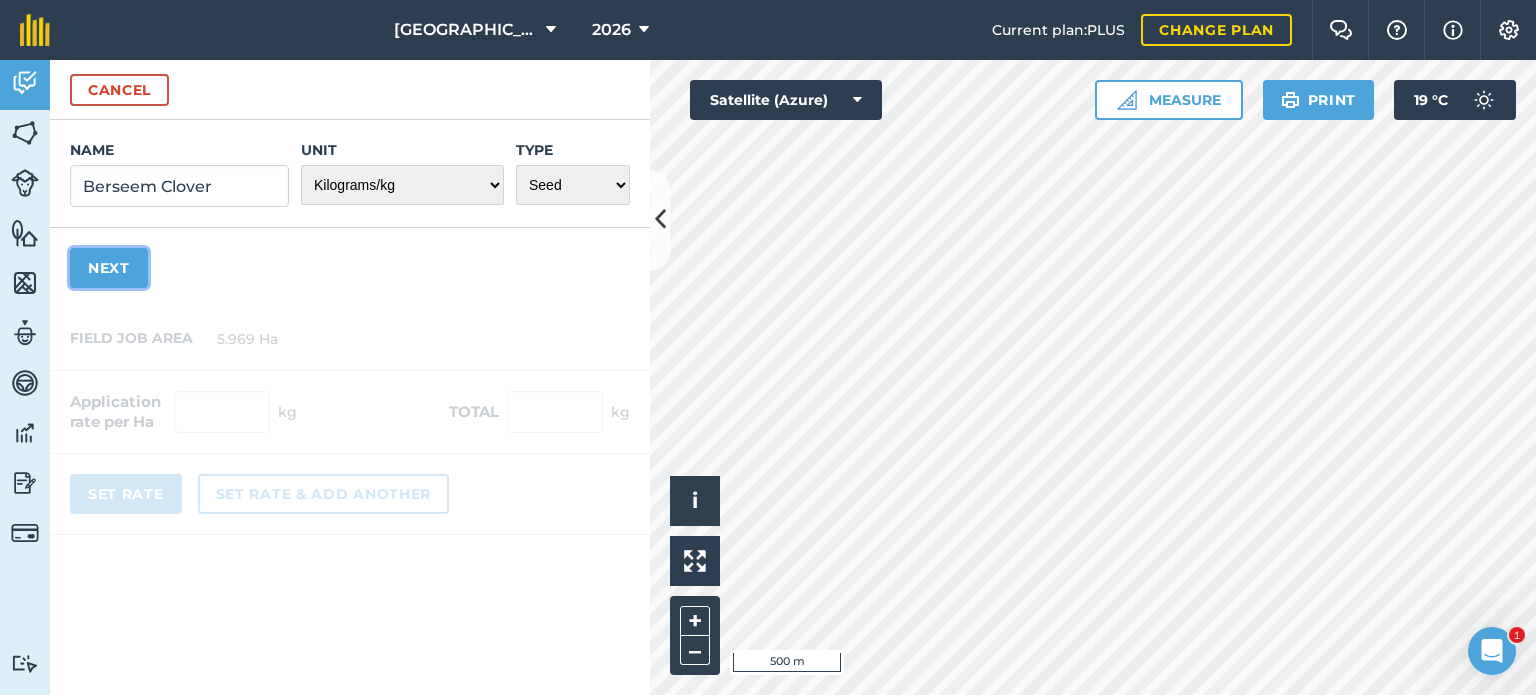 click on "Next" at bounding box center [109, 268] 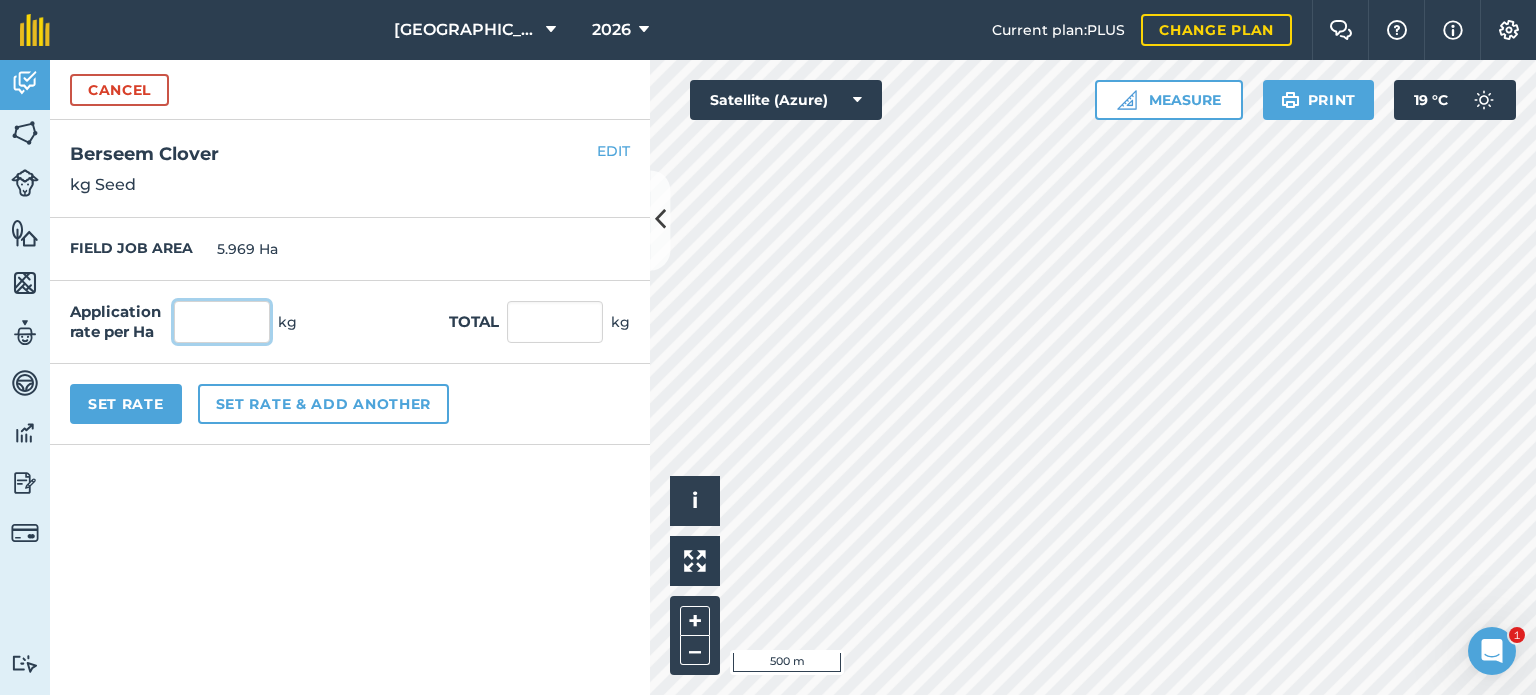 click at bounding box center [222, 322] 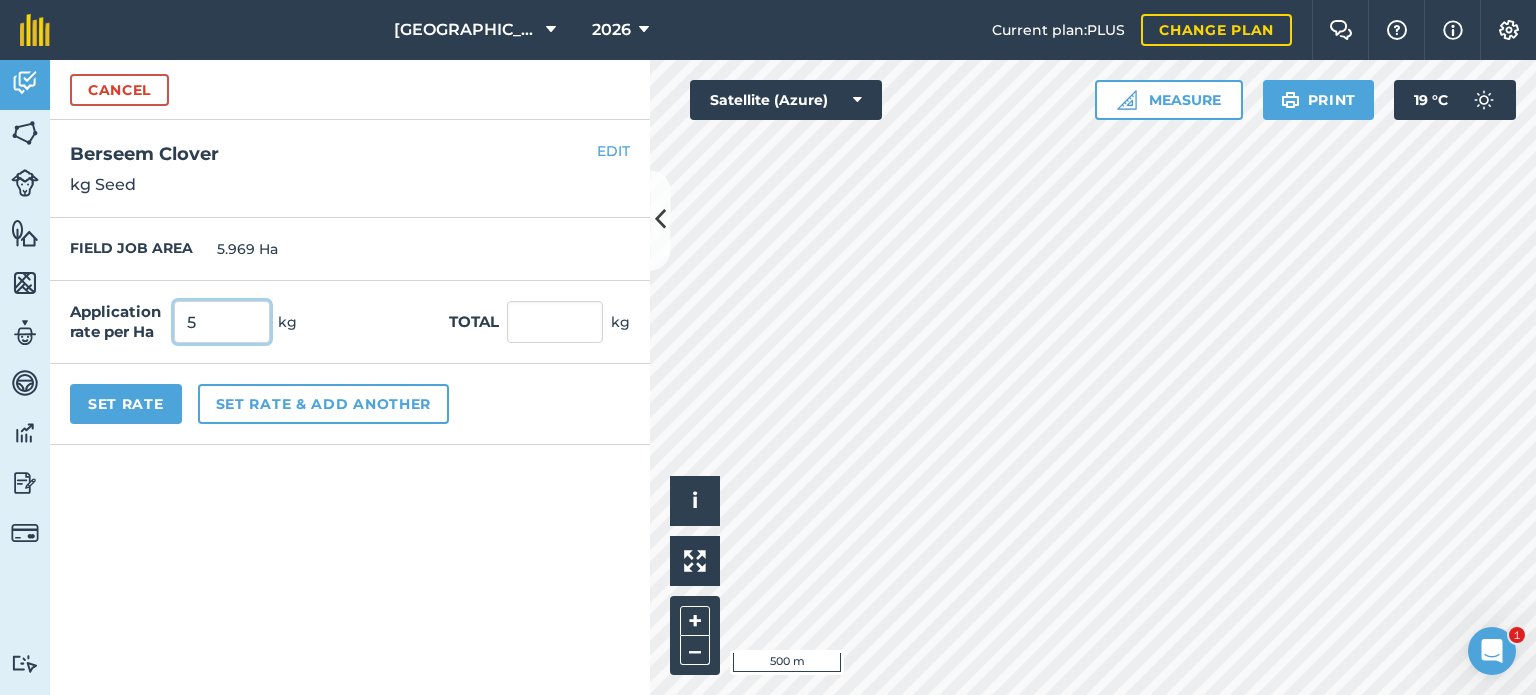 type on "5" 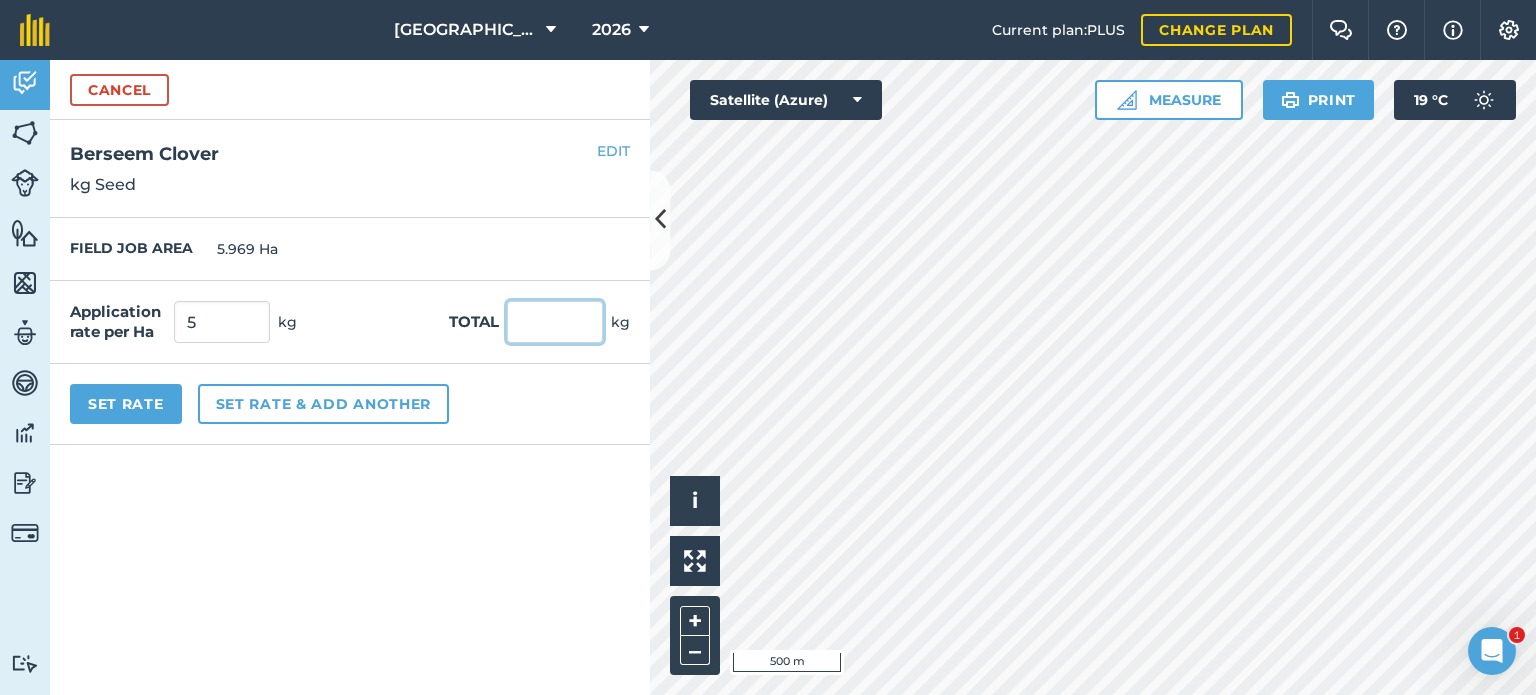 type on "29.845" 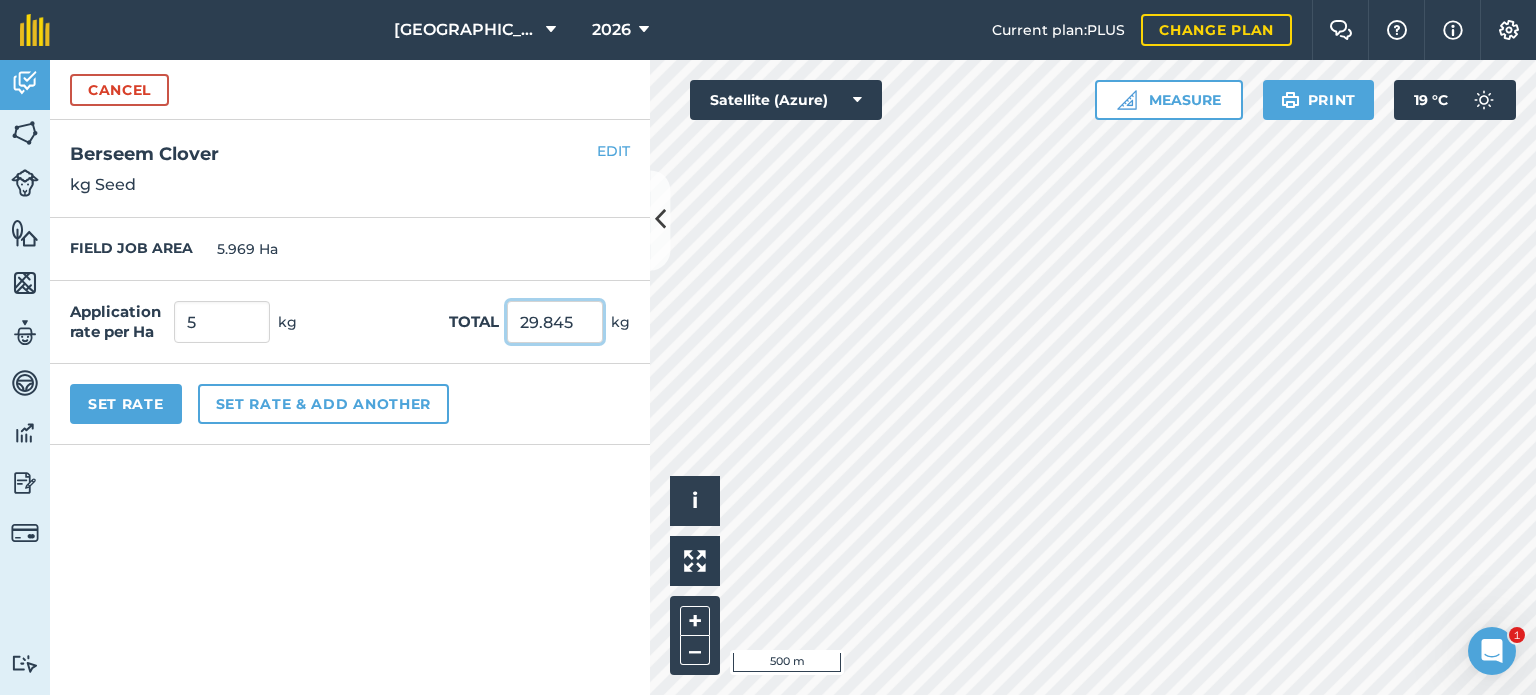 click on "29.845" at bounding box center [555, 322] 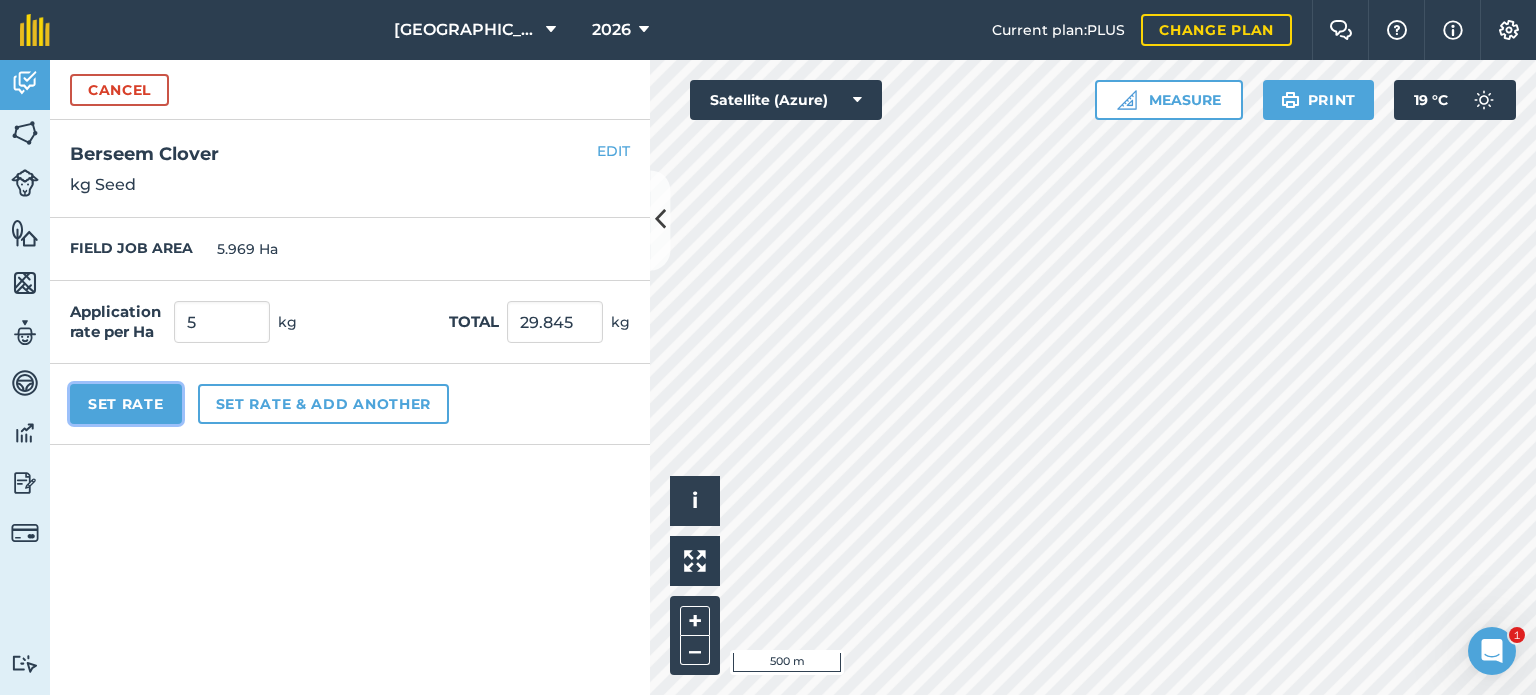 click on "Set Rate" at bounding box center [126, 404] 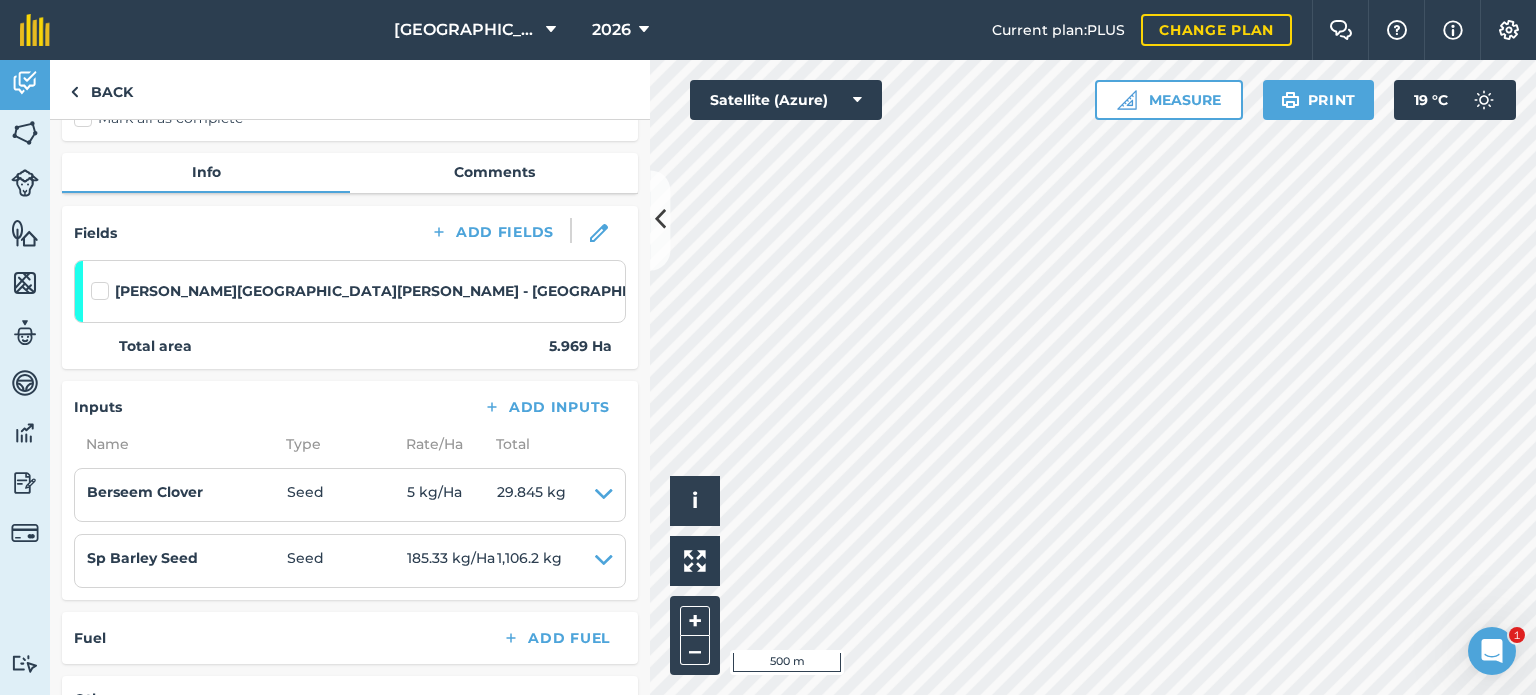 scroll, scrollTop: 200, scrollLeft: 0, axis: vertical 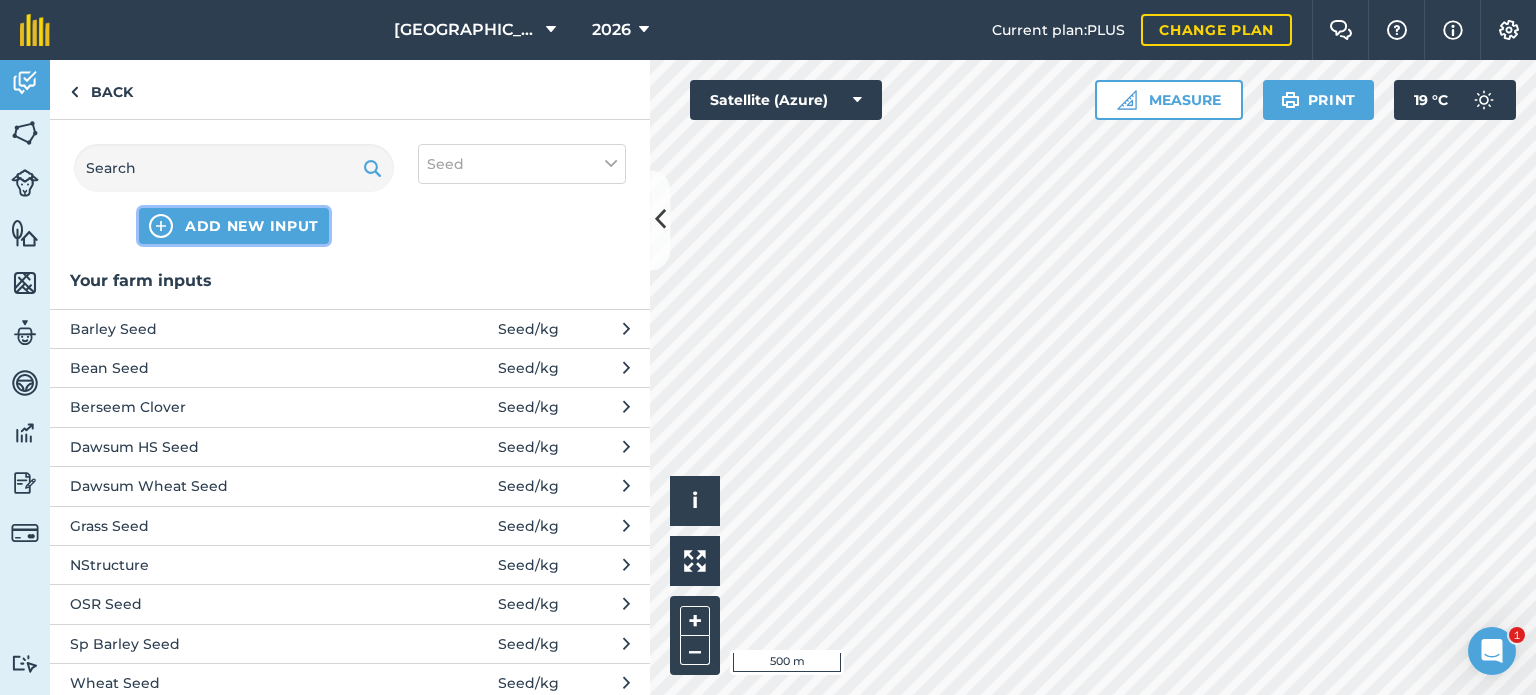 click on "ADD NEW INPUT" at bounding box center (252, 226) 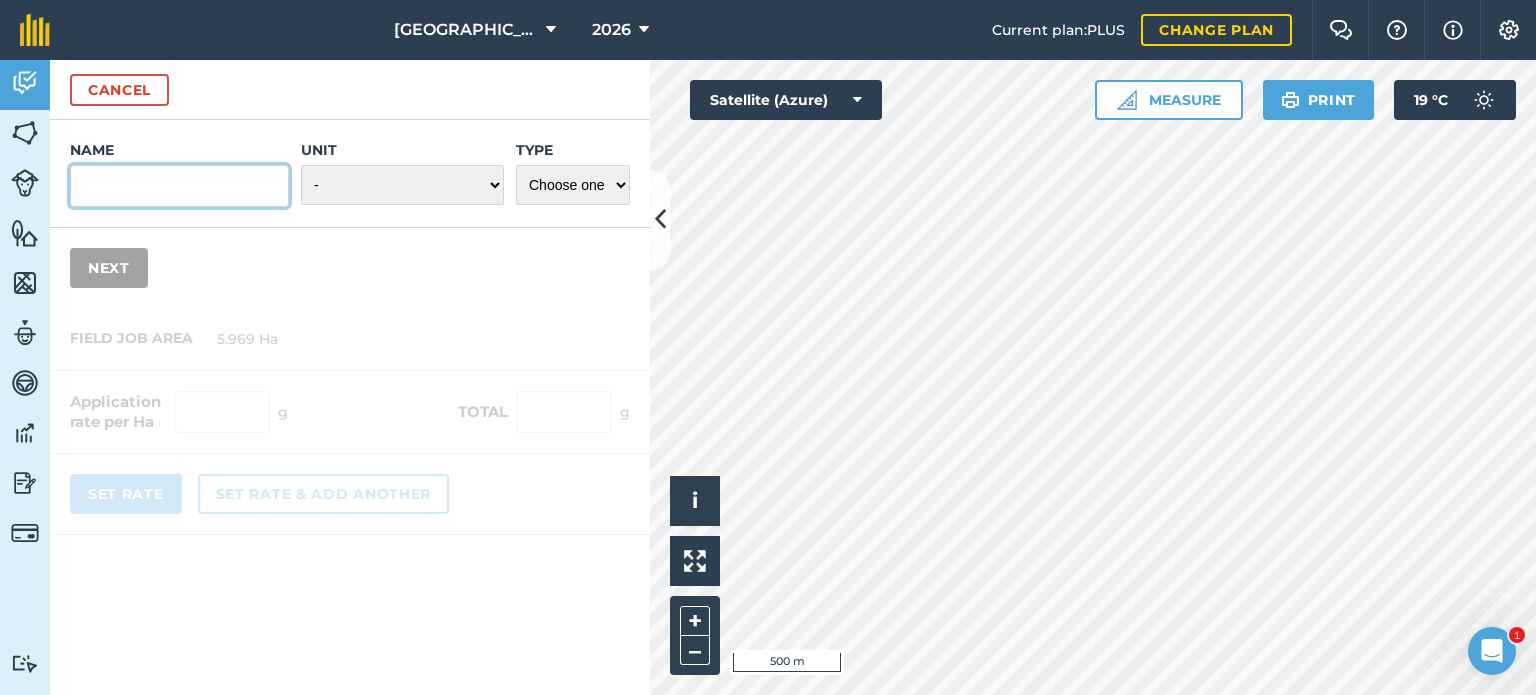 click on "Name" at bounding box center (179, 186) 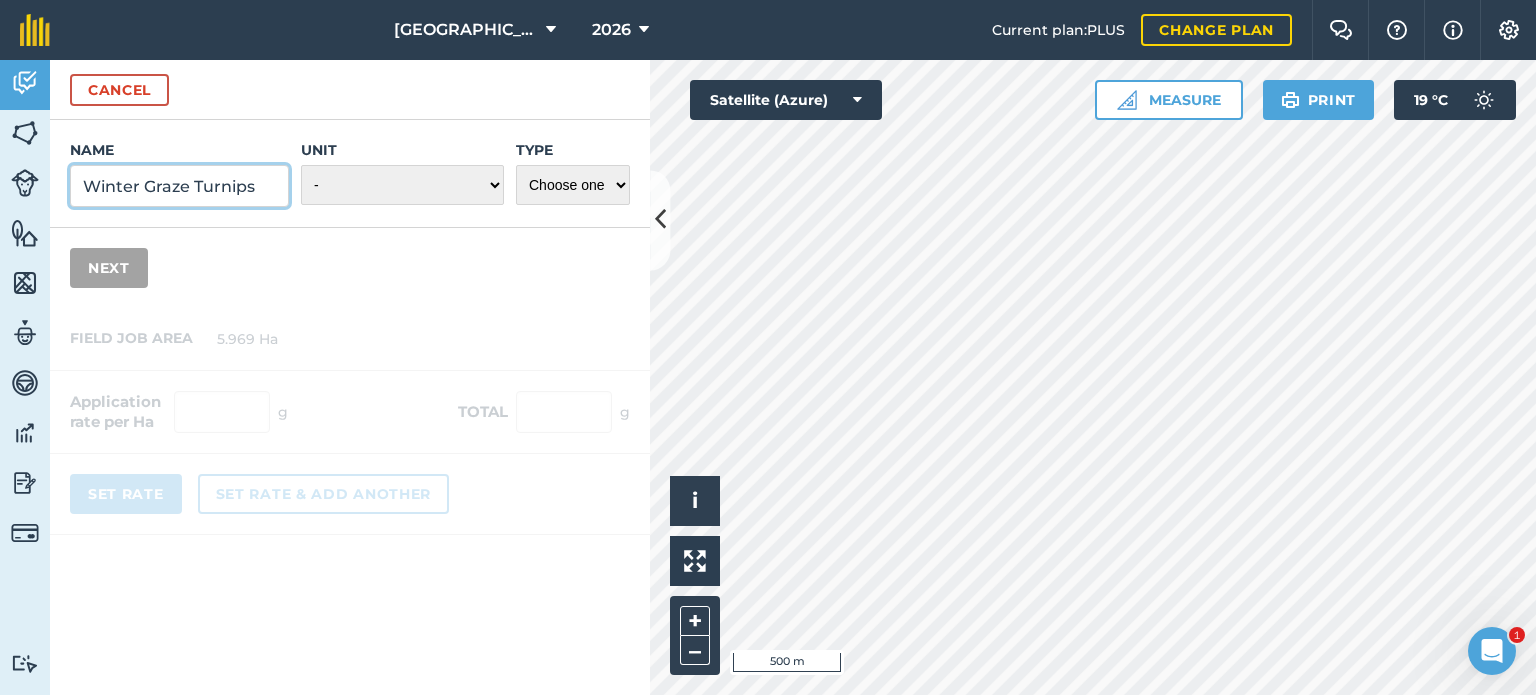 type on "Winter Graze Turnips" 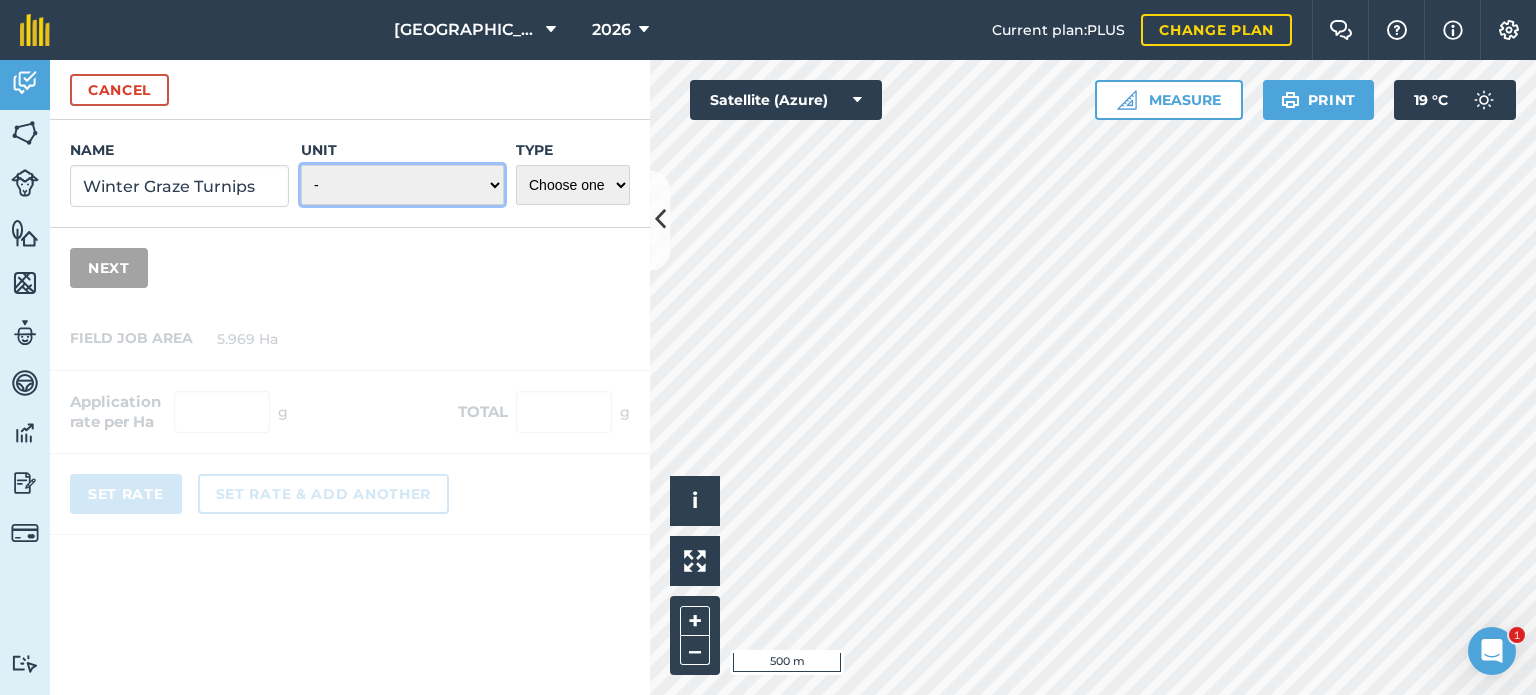 click on "- Grams/g Kilograms/kg Metric tonnes/t Millilitres/ml Litres/L Ounces/oz Pounds/lb Imperial tons/t Fluid ounces/fl oz Gallons/gal Count Cubic Meter/m3 Pint/pt Quart/qt Megalitre/ML unit_type_hundred_weight" at bounding box center [402, 185] 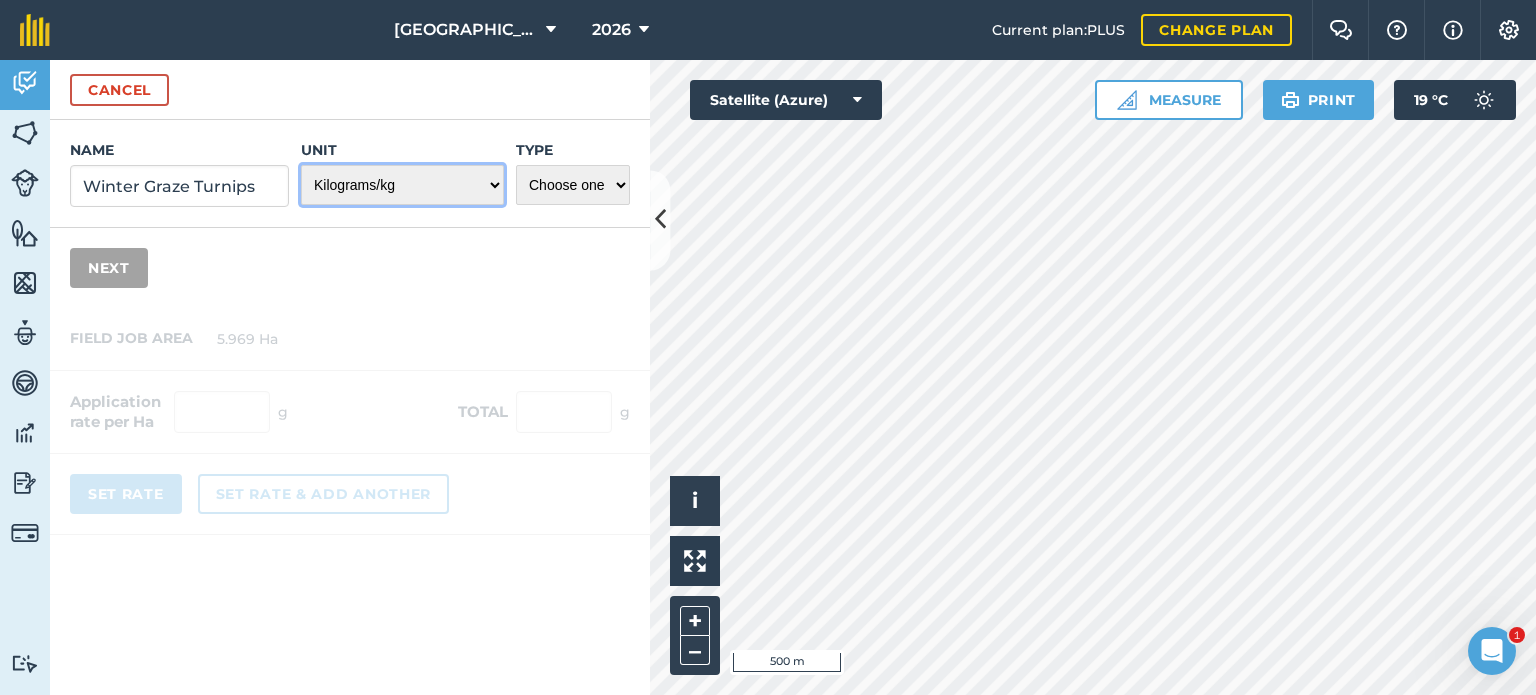 click on "- Grams/g Kilograms/kg Metric tonnes/t Millilitres/ml Litres/L Ounces/oz Pounds/lb Imperial tons/t Fluid ounces/fl oz Gallons/gal Count Cubic Meter/m3 Pint/pt Quart/qt Megalitre/ML unit_type_hundred_weight" at bounding box center [402, 185] 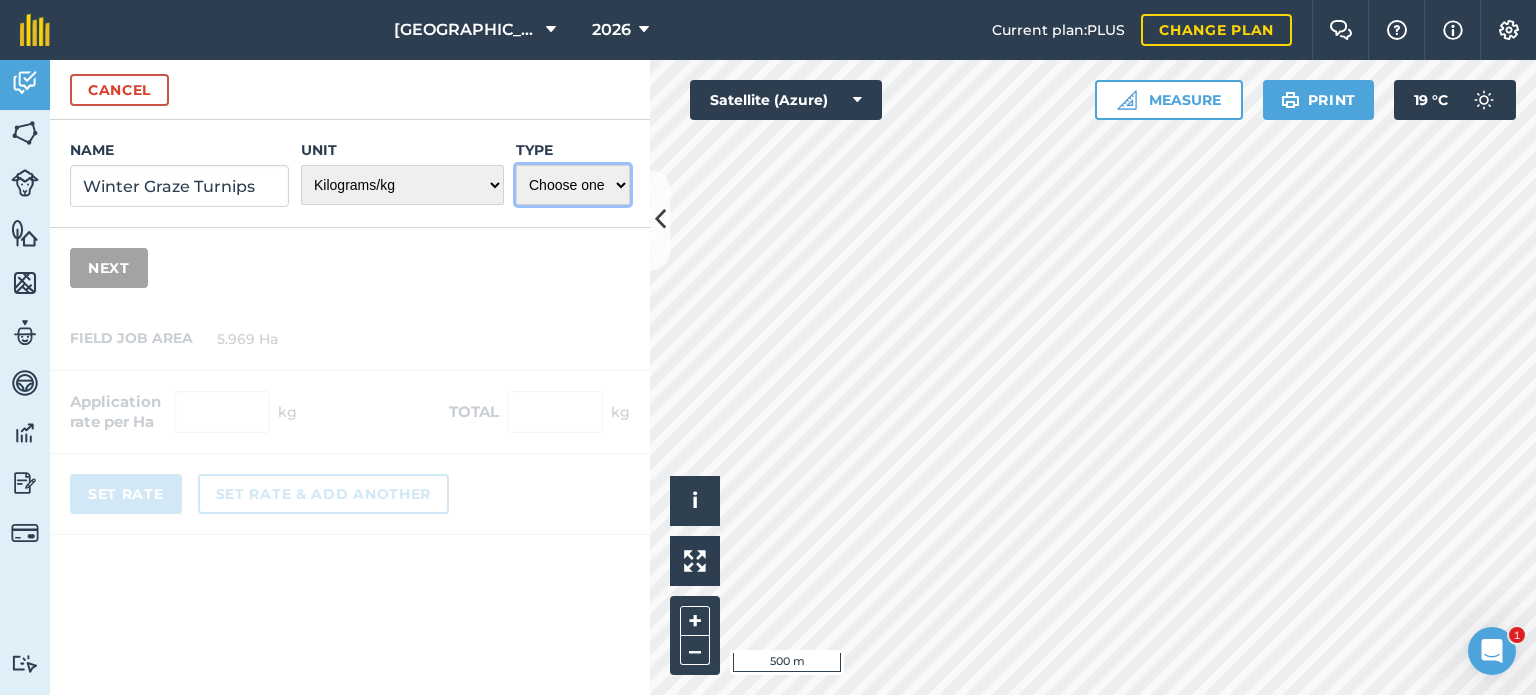 click on "Choose one Fertilizer Seed Spray Fuel Other" at bounding box center [573, 185] 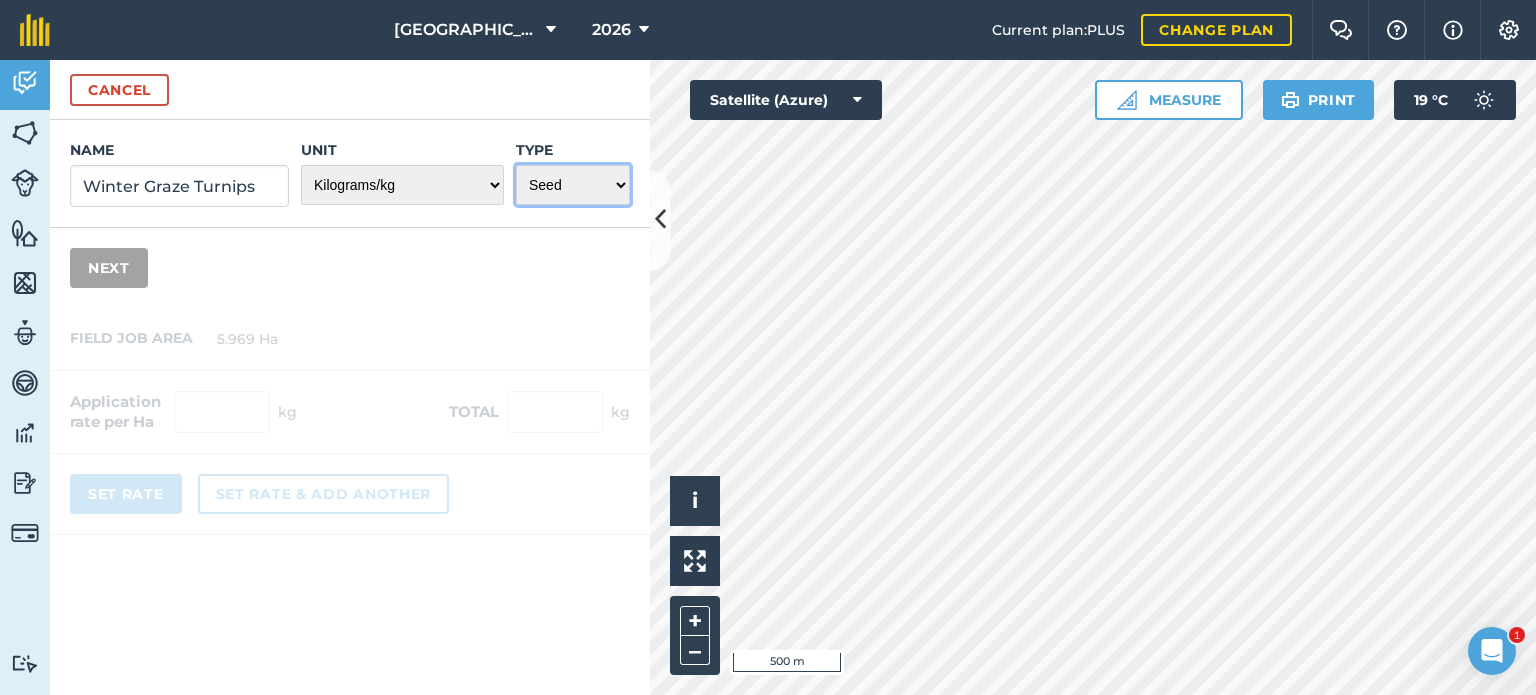click on "Choose one Fertilizer Seed Spray Fuel Other" at bounding box center (573, 185) 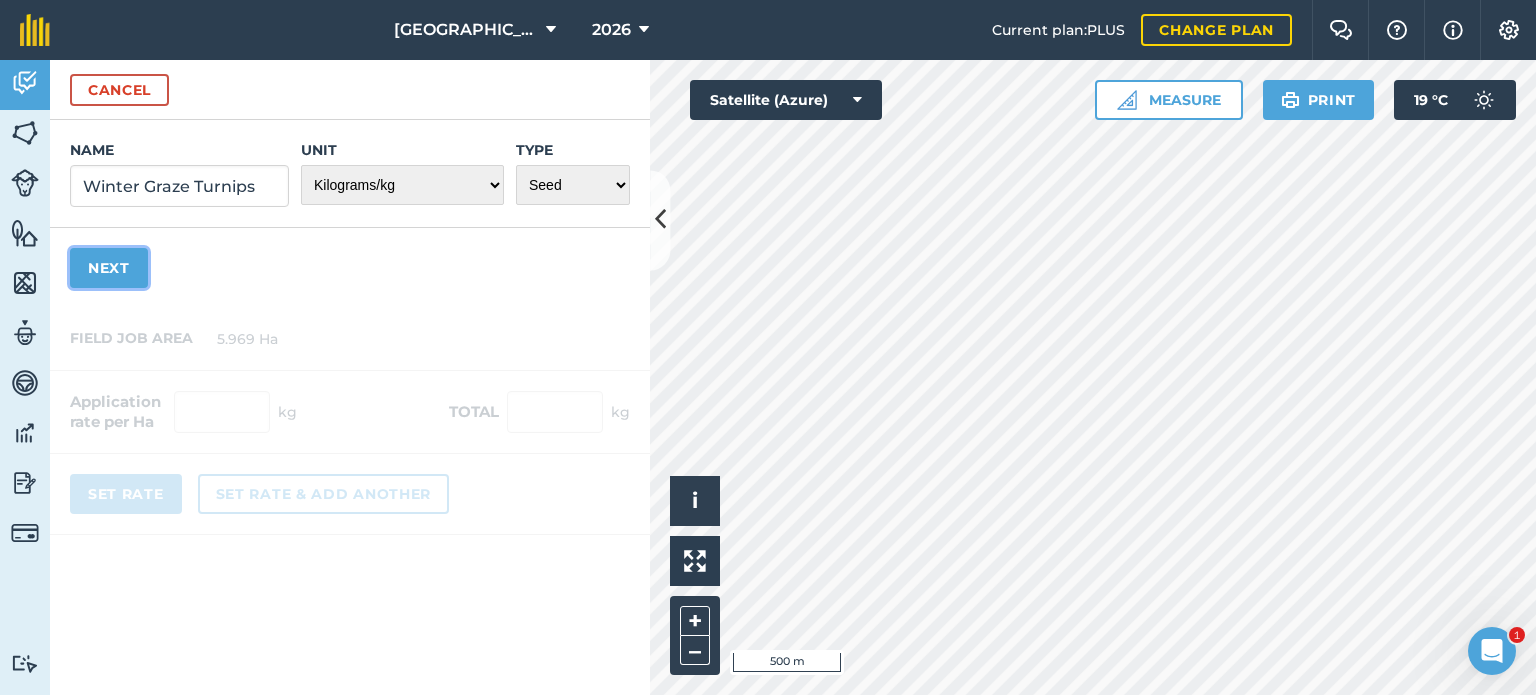 click on "Next" at bounding box center (109, 268) 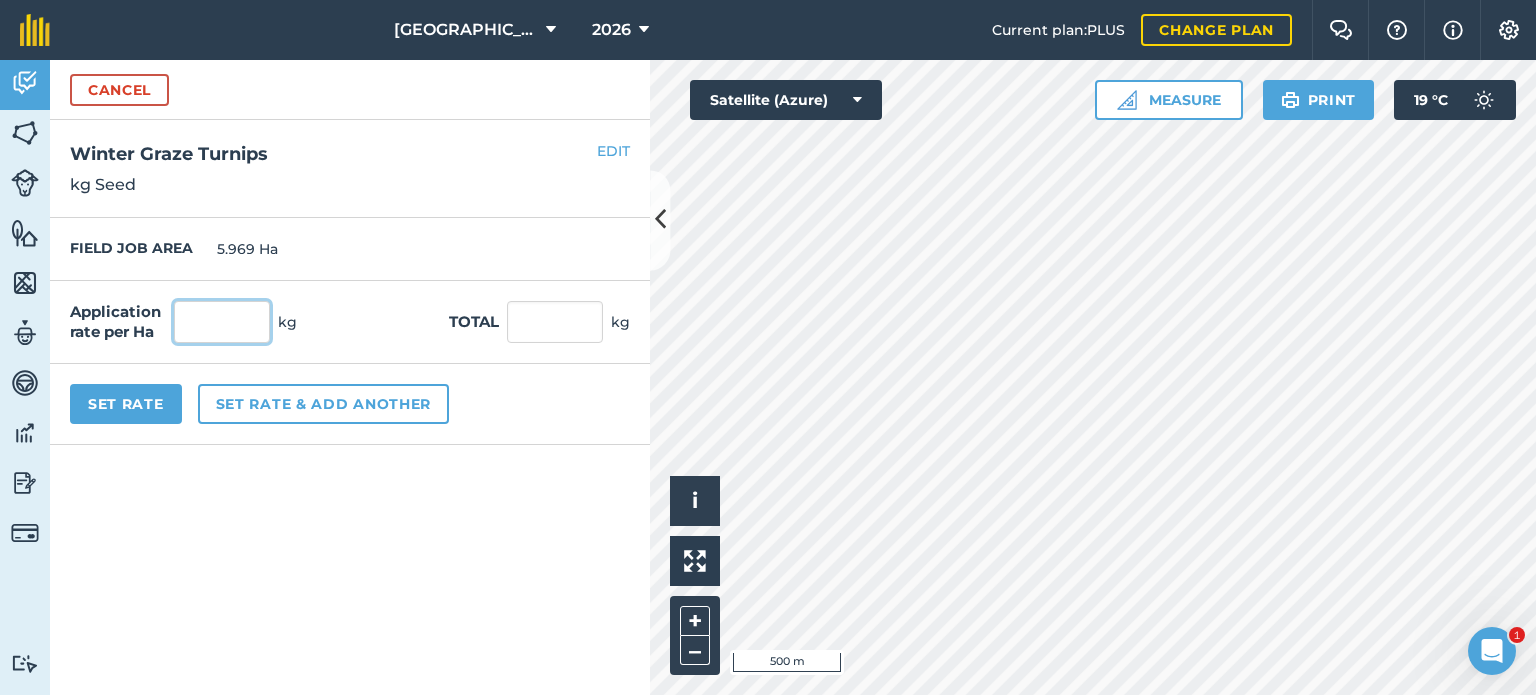click at bounding box center (222, 322) 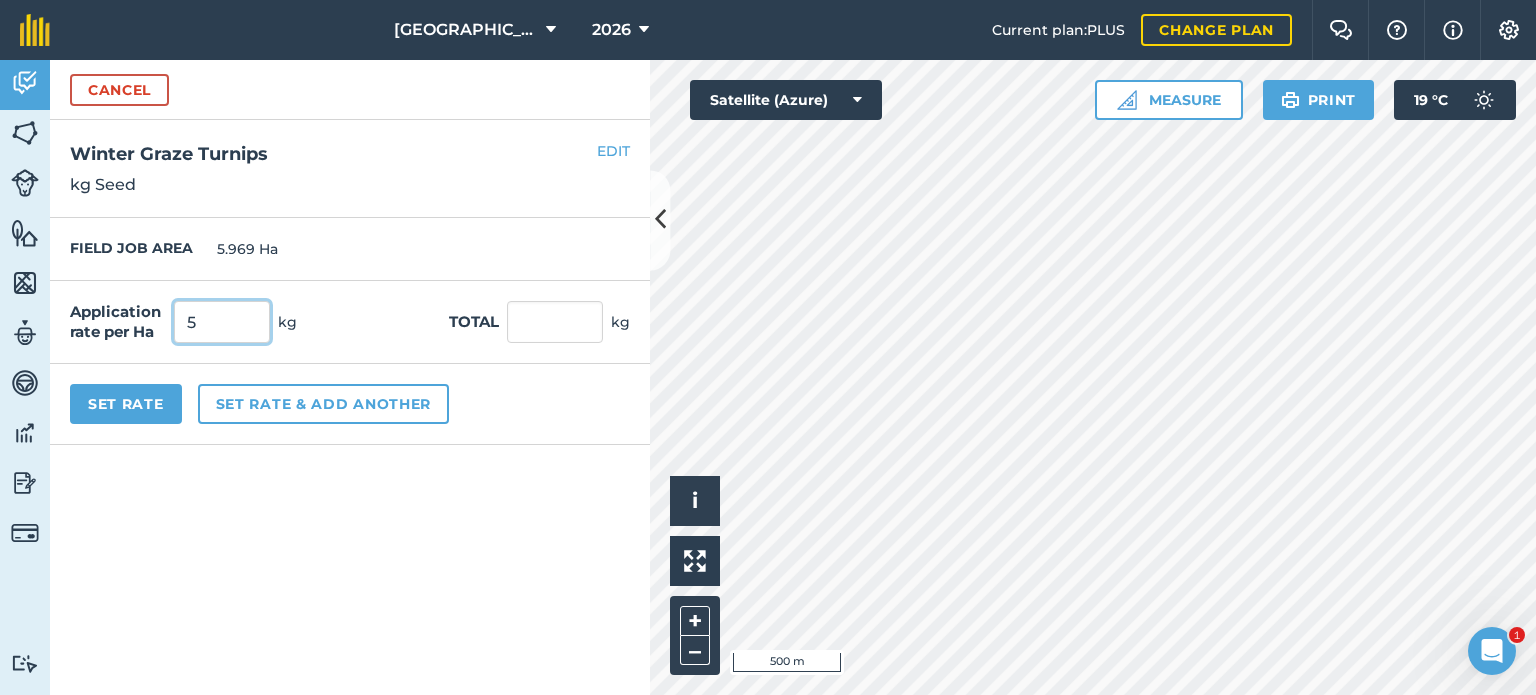 type on "5" 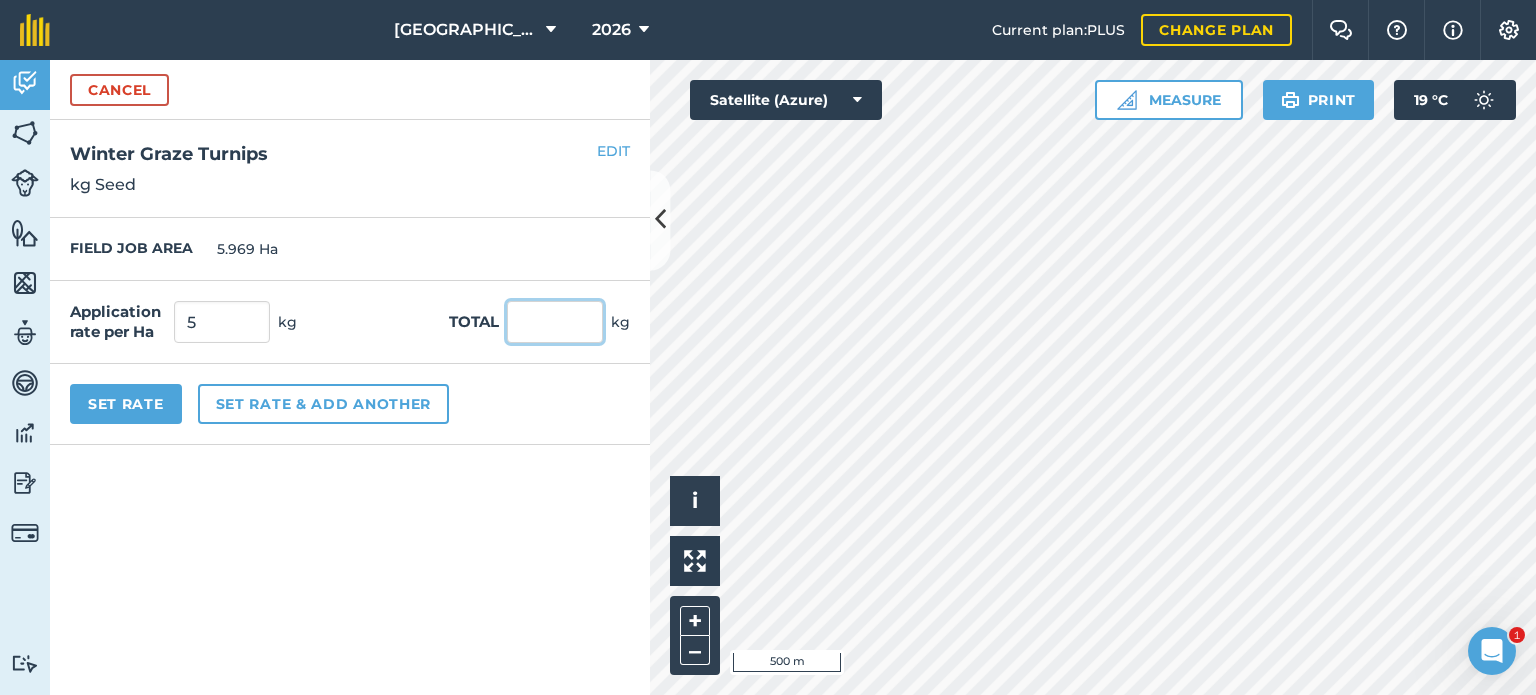 type on "29.845" 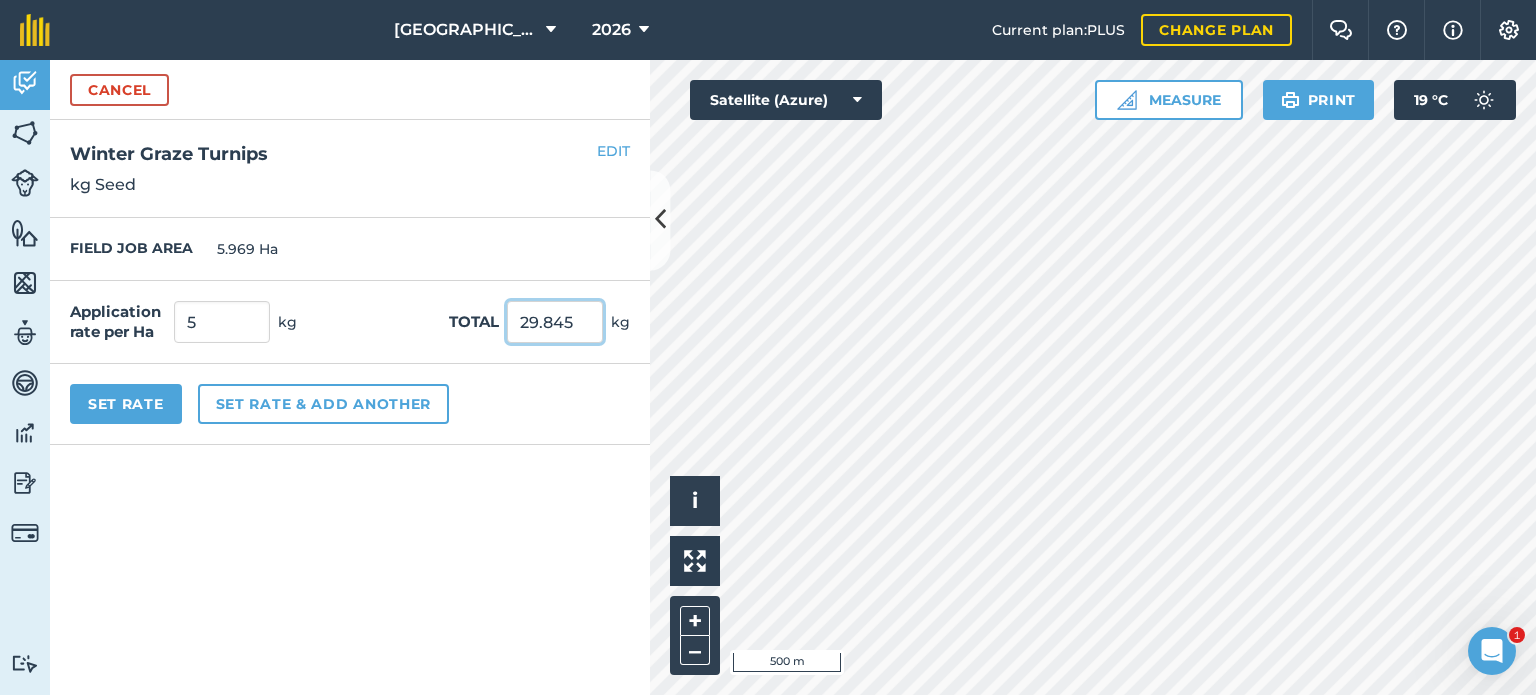 click on "29.845" at bounding box center [555, 322] 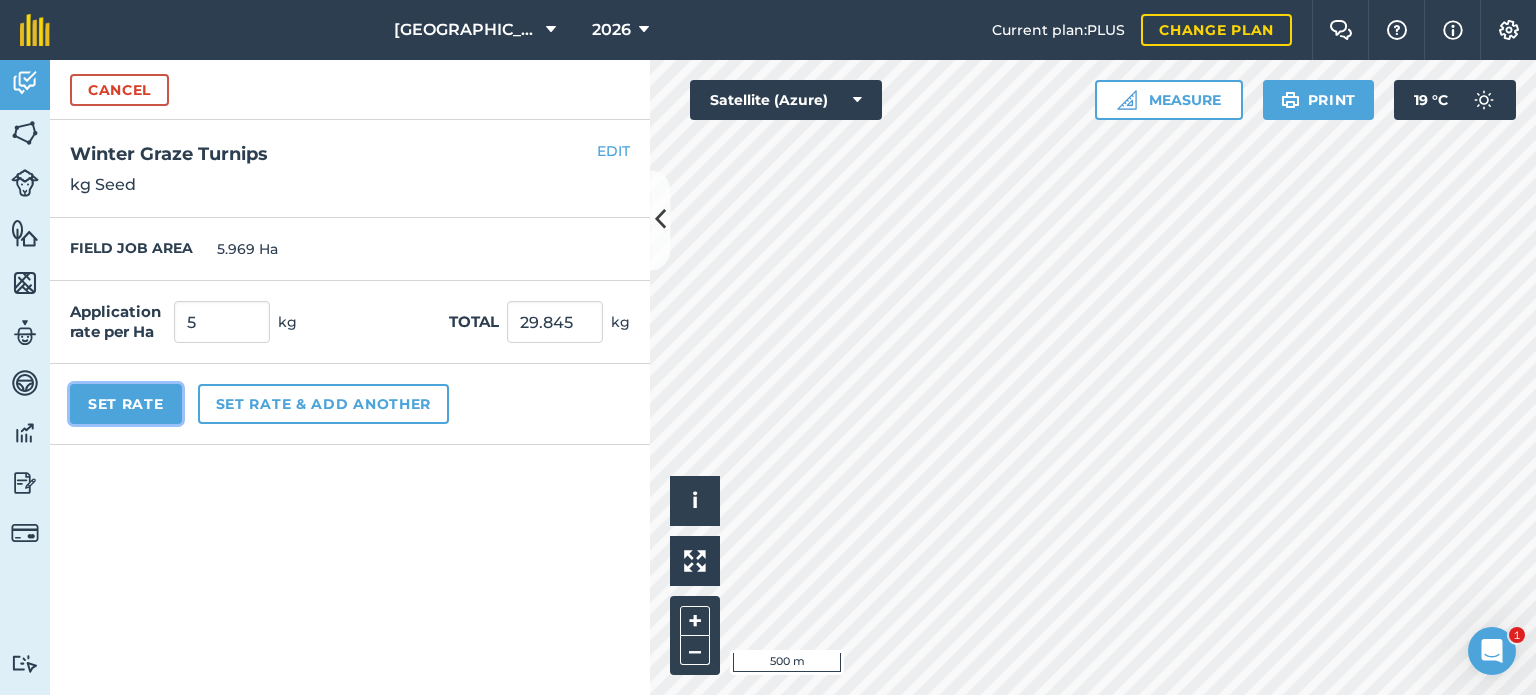 click on "Set Rate" at bounding box center (126, 404) 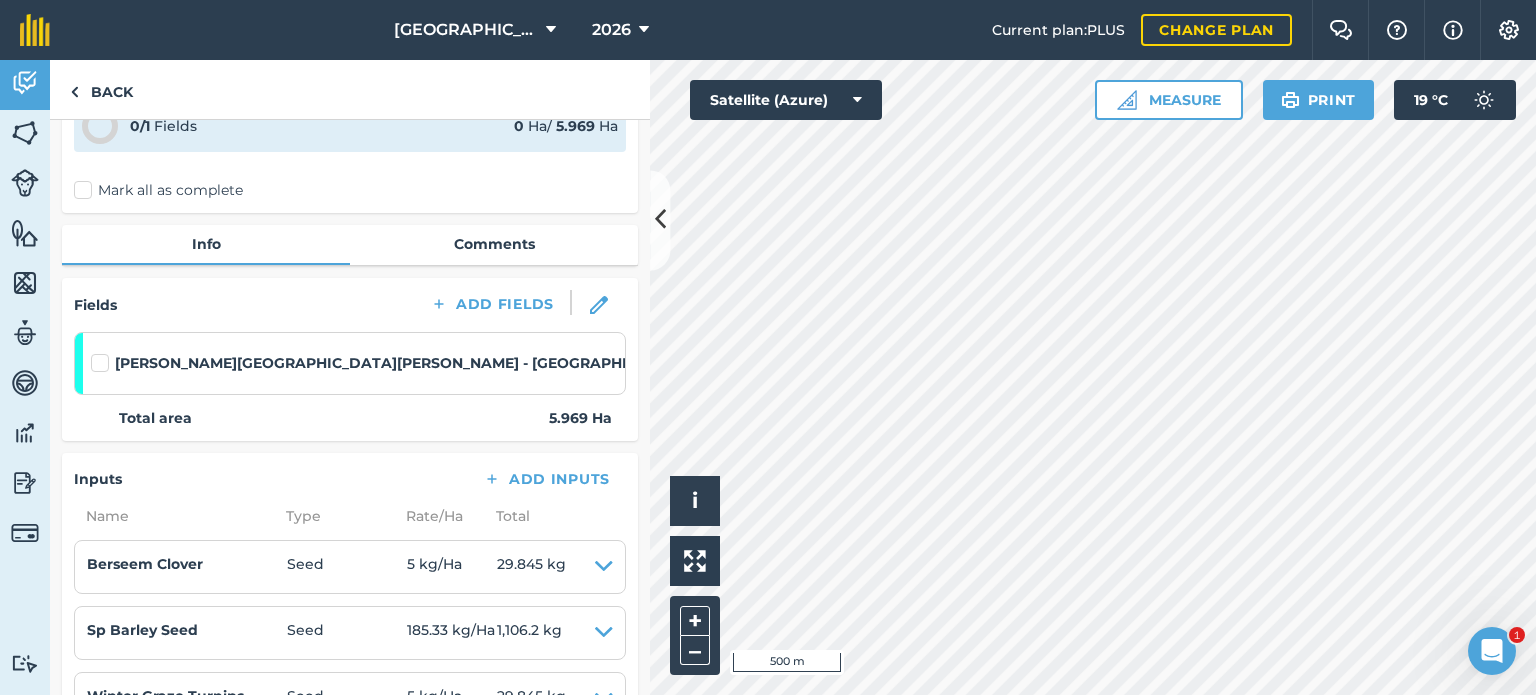 scroll, scrollTop: 300, scrollLeft: 0, axis: vertical 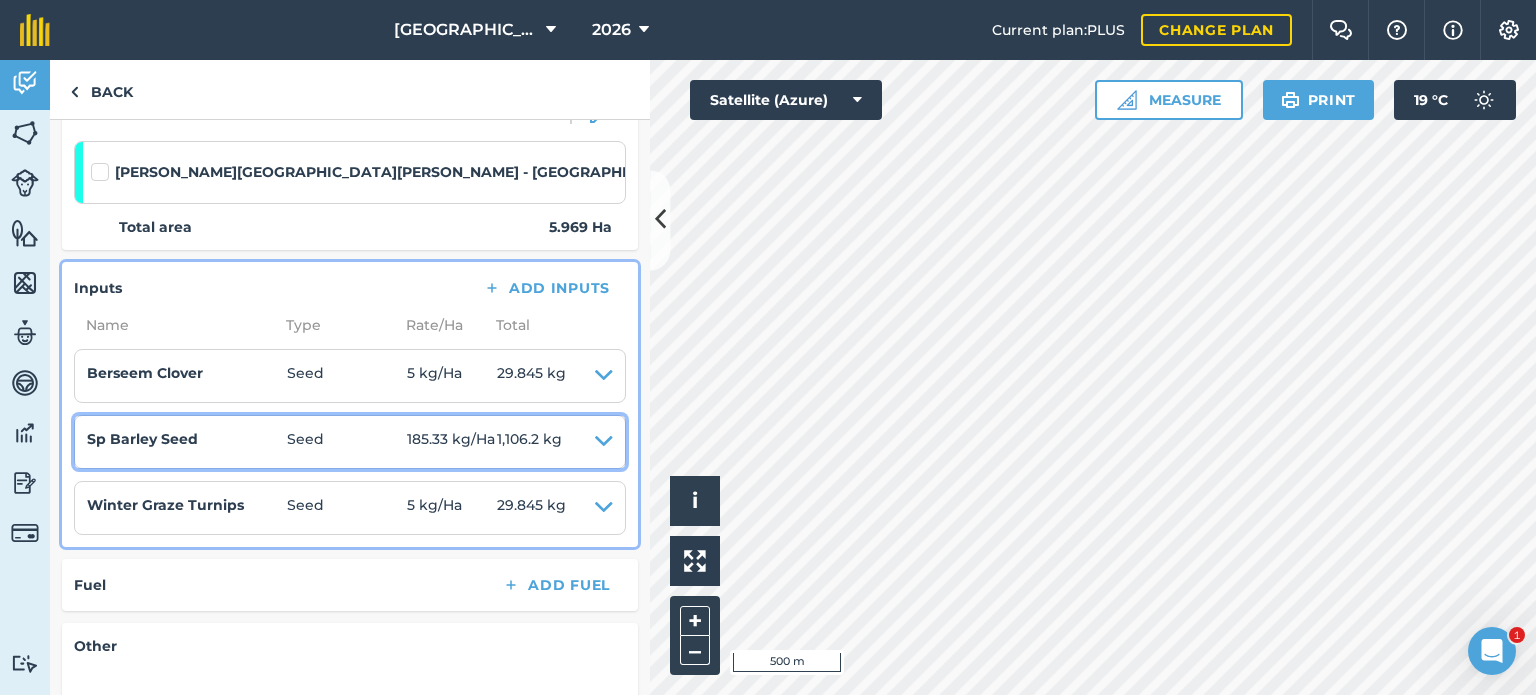 click at bounding box center [604, 442] 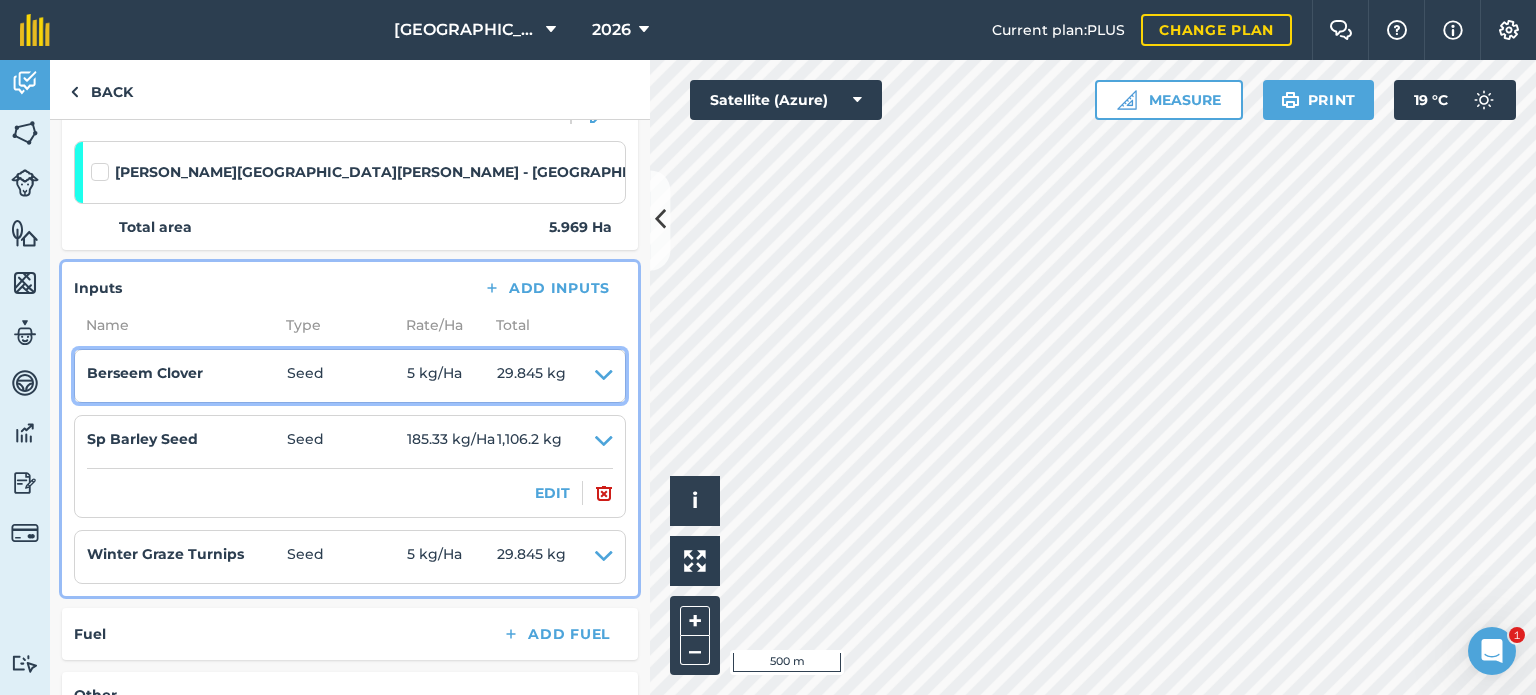click at bounding box center (604, 376) 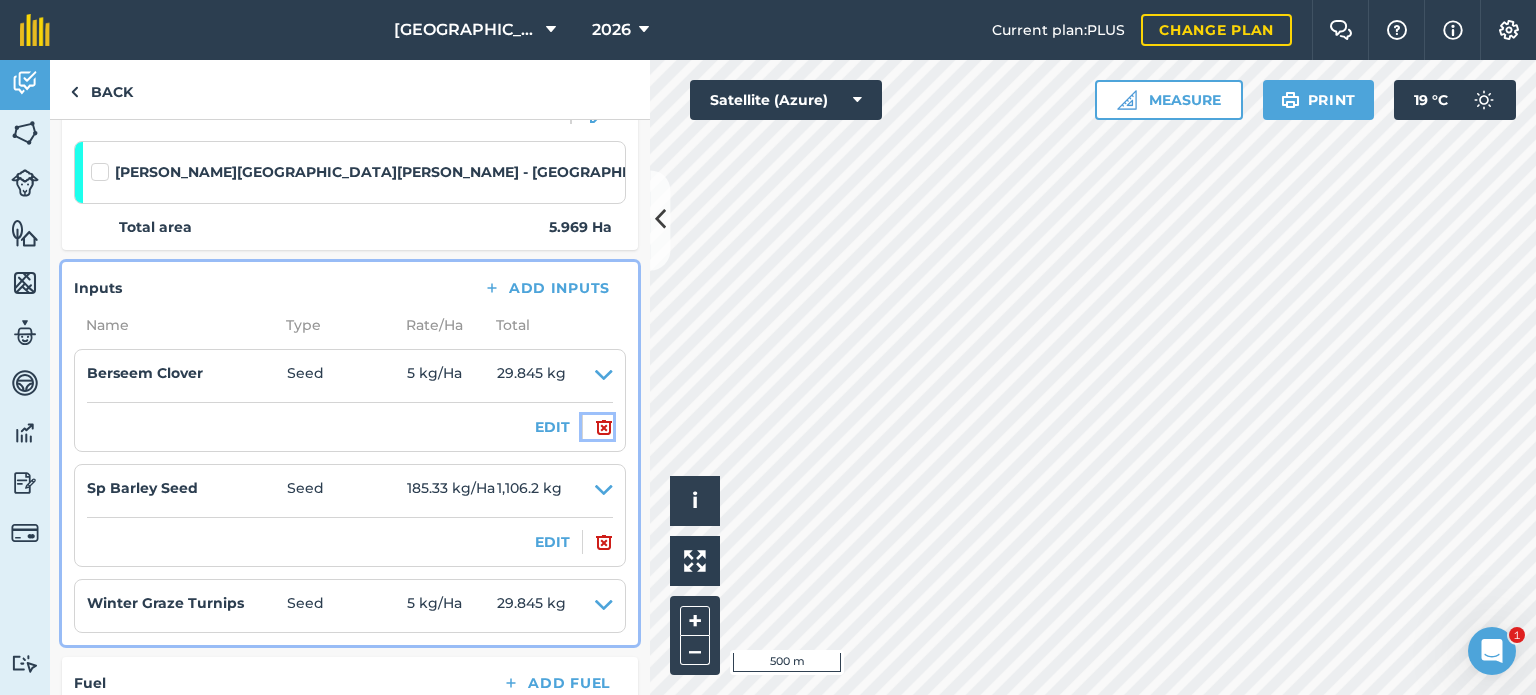 click at bounding box center (604, 427) 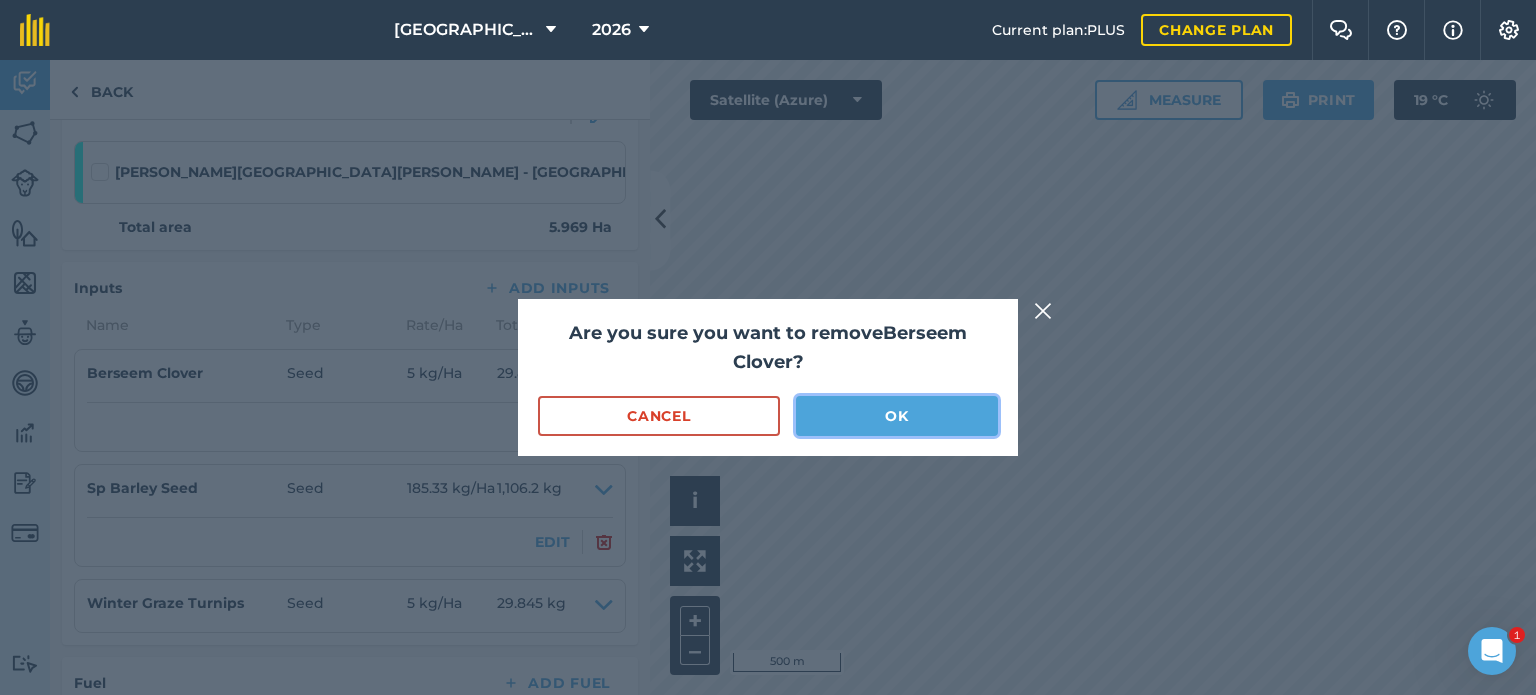 click on "OK" at bounding box center [897, 416] 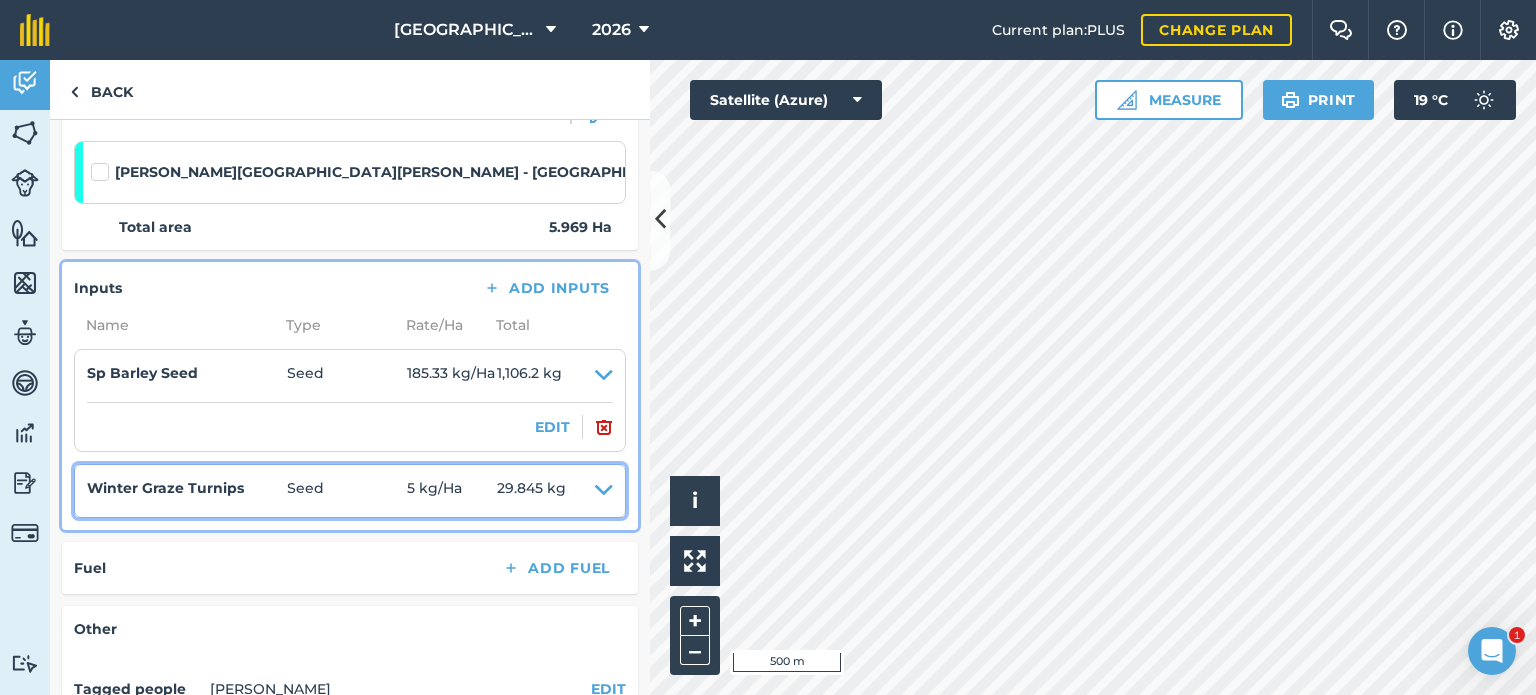 click at bounding box center [604, 491] 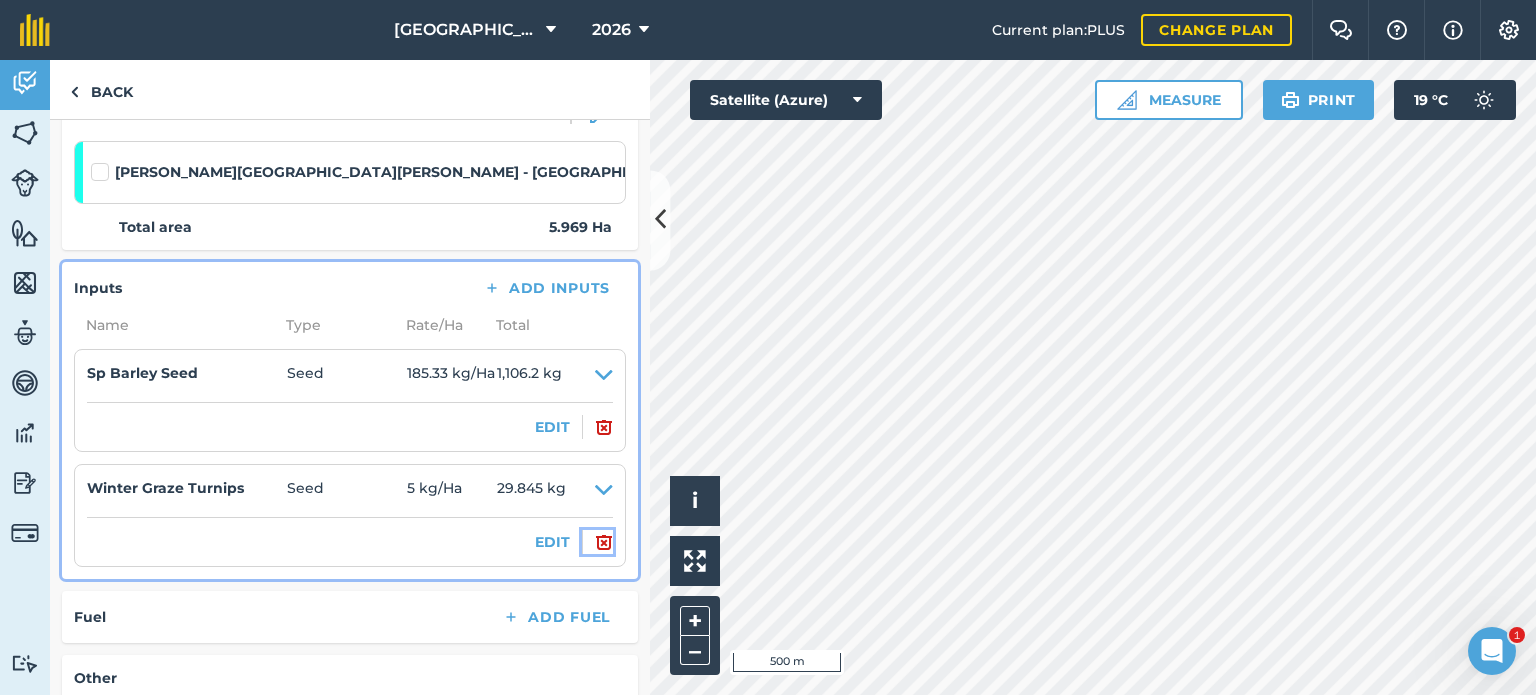 click at bounding box center (604, 542) 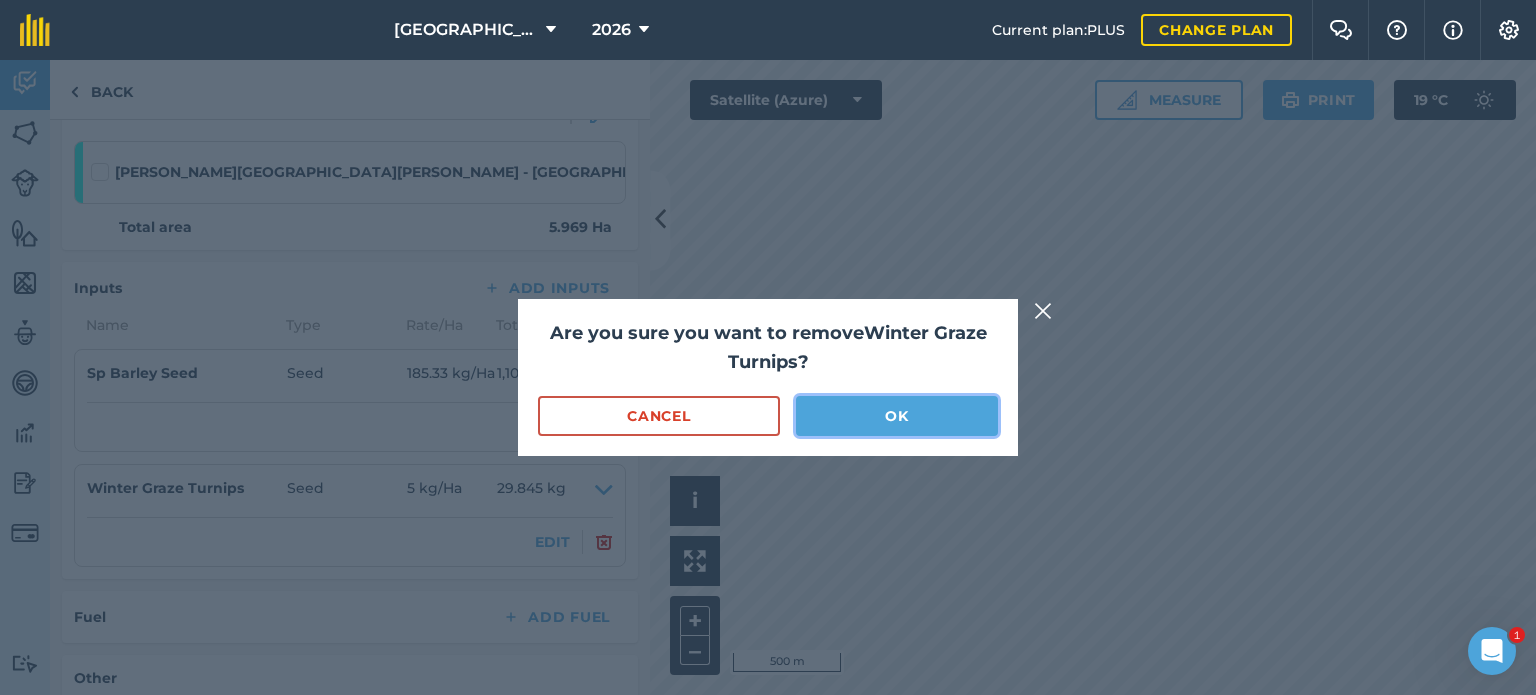 click on "OK" at bounding box center [897, 416] 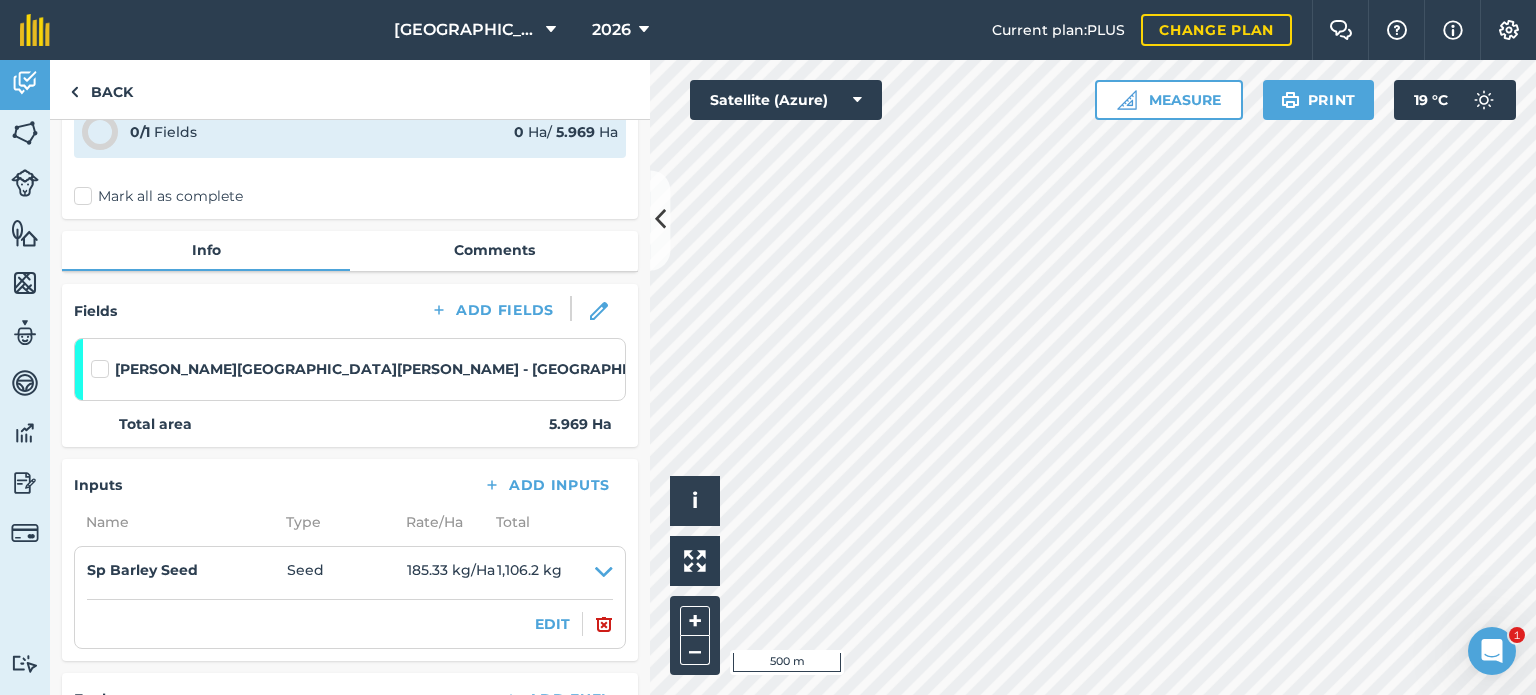 scroll, scrollTop: 100, scrollLeft: 0, axis: vertical 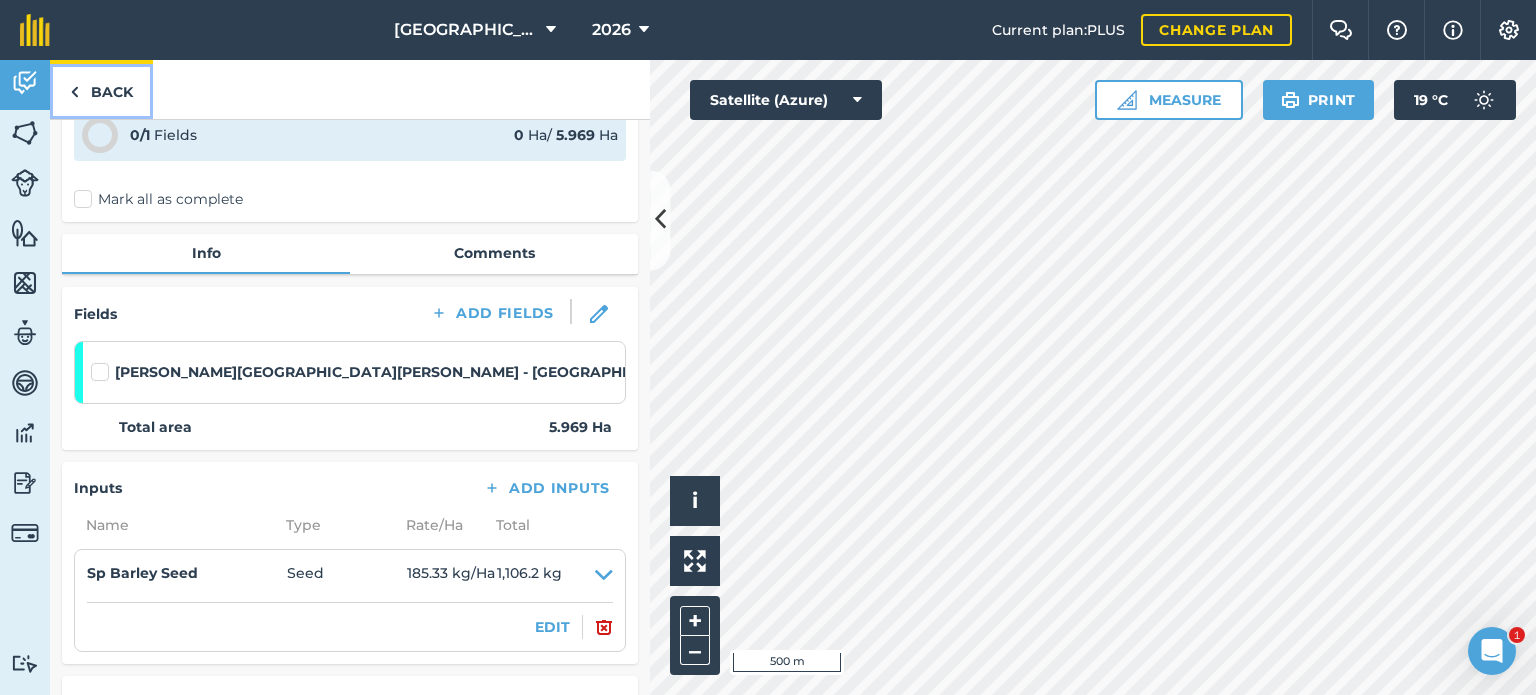 click on "Back" at bounding box center [101, 89] 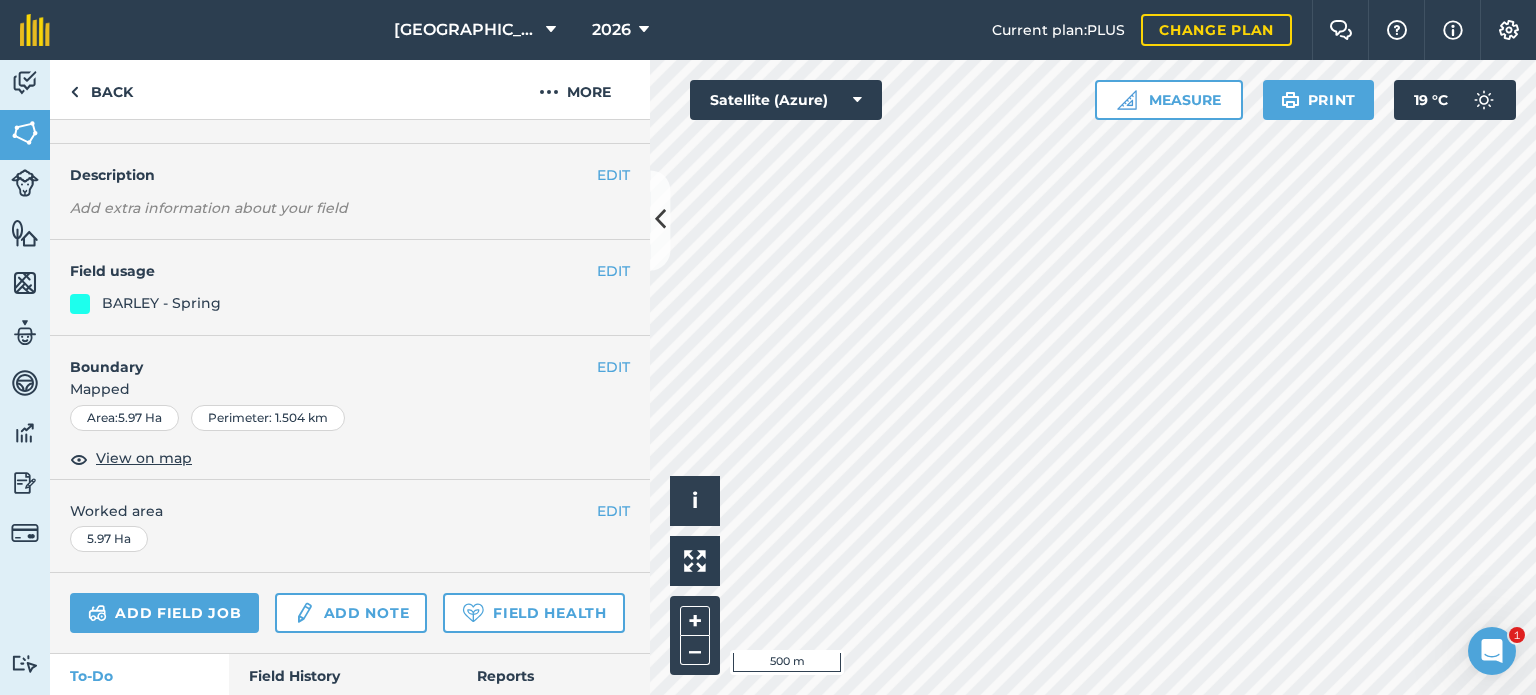 scroll, scrollTop: 223, scrollLeft: 0, axis: vertical 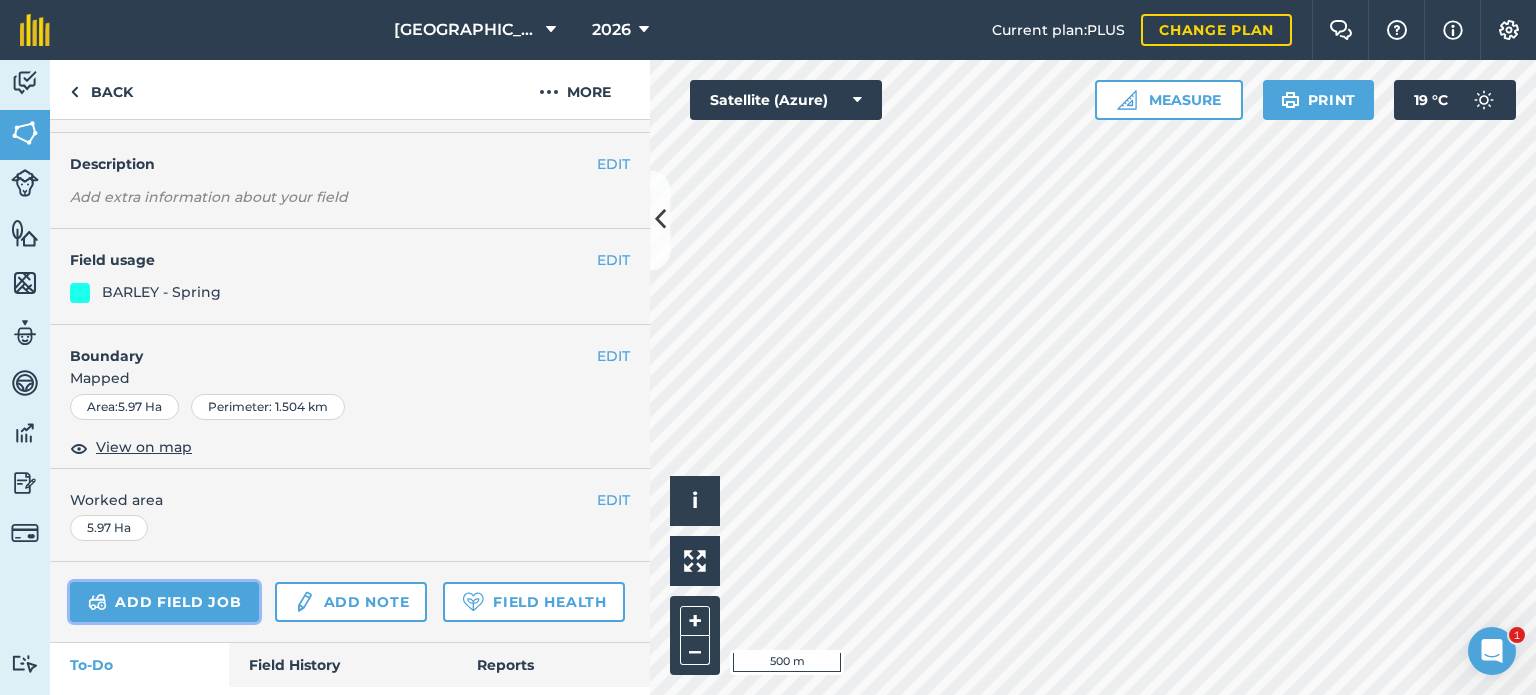 click on "Add field job" at bounding box center (164, 602) 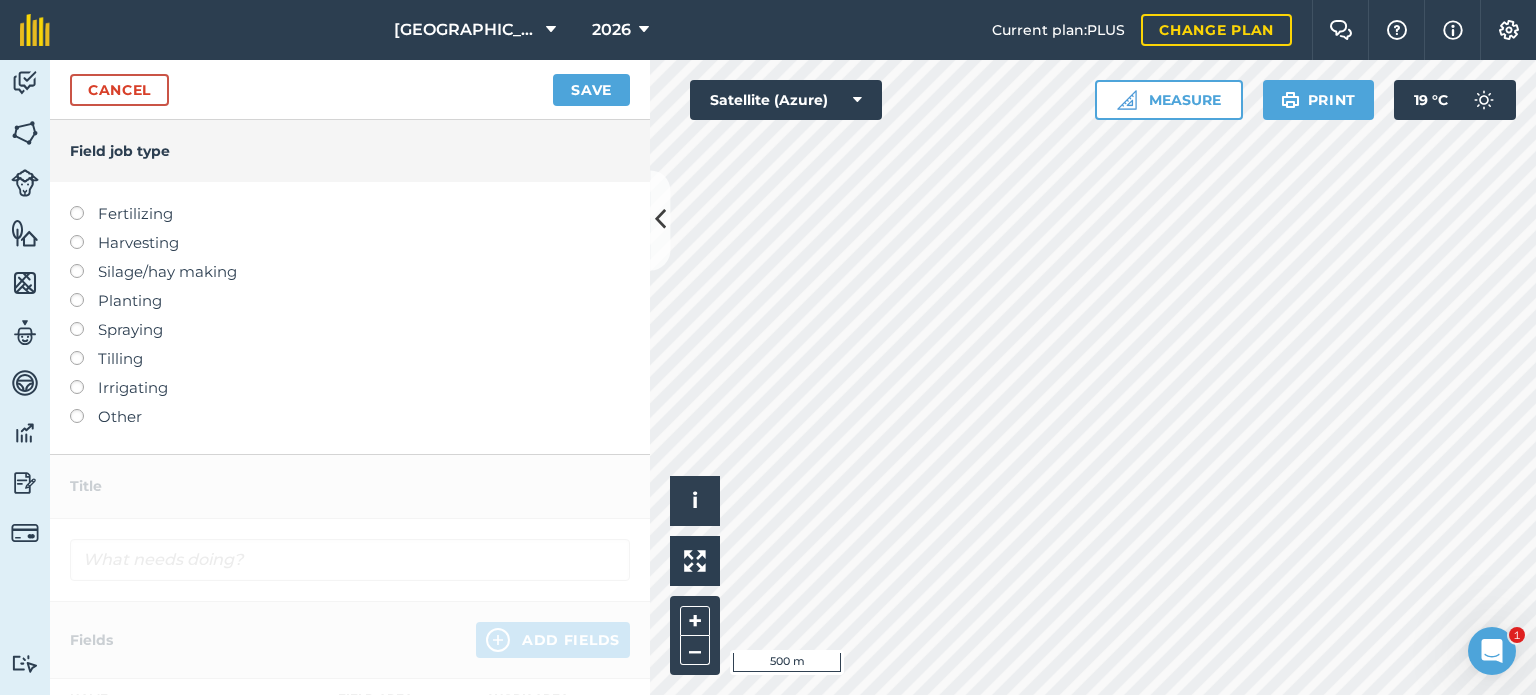 click at bounding box center (84, 293) 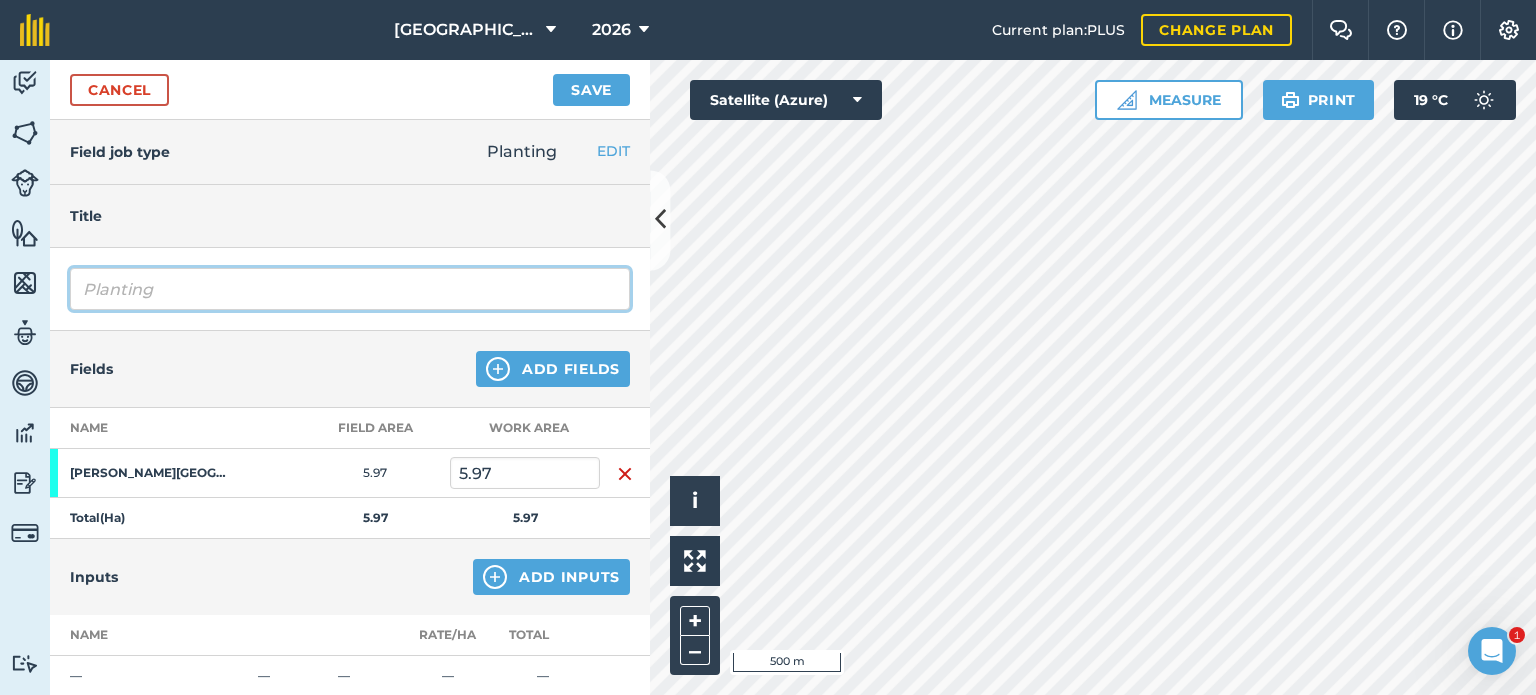 click on "Planting" at bounding box center [350, 289] 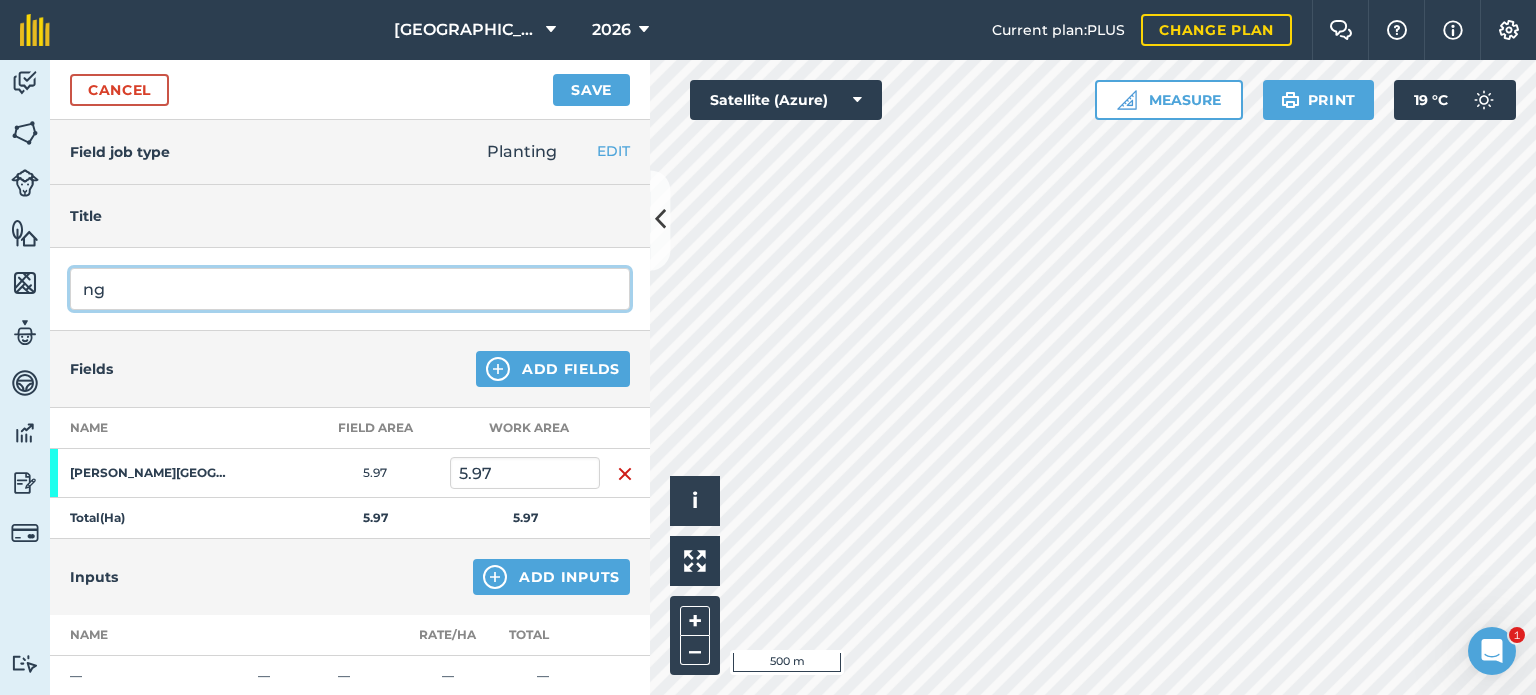 type on "g" 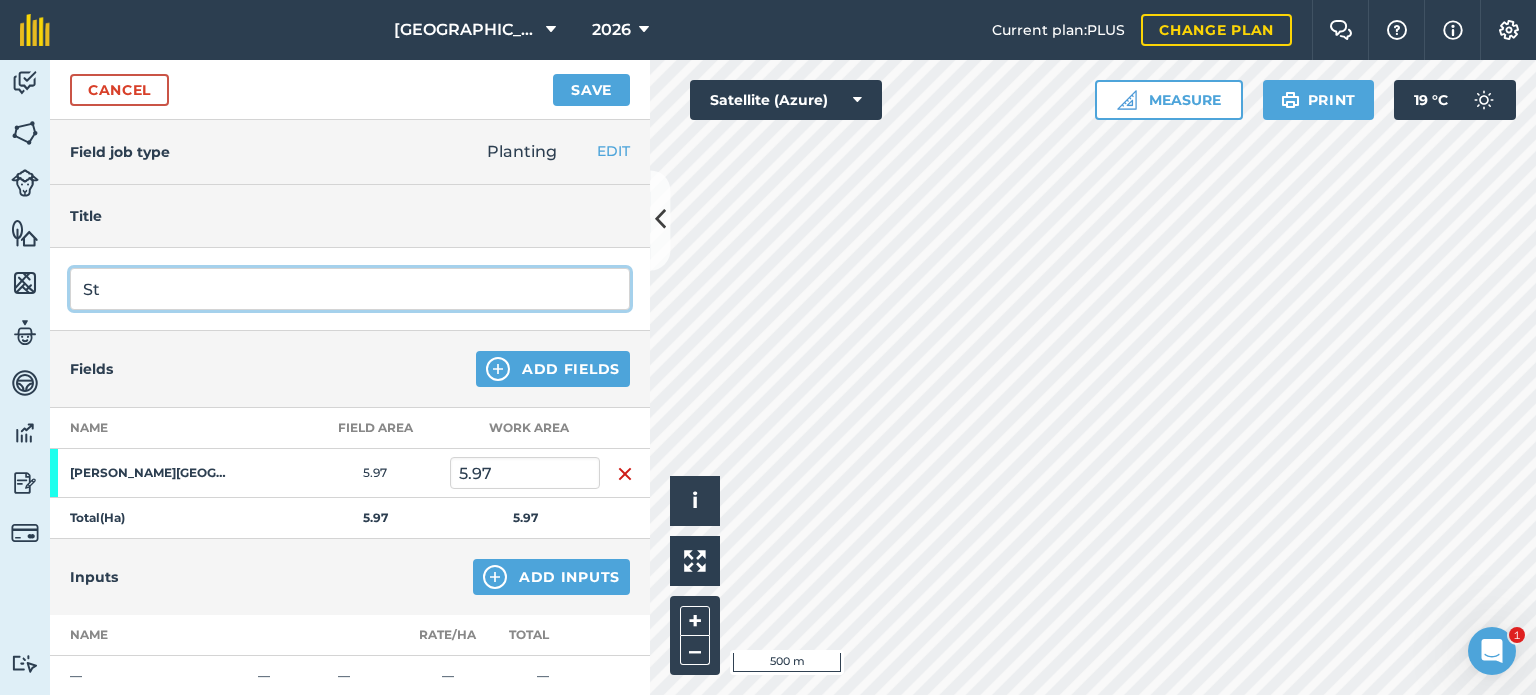 type on "S" 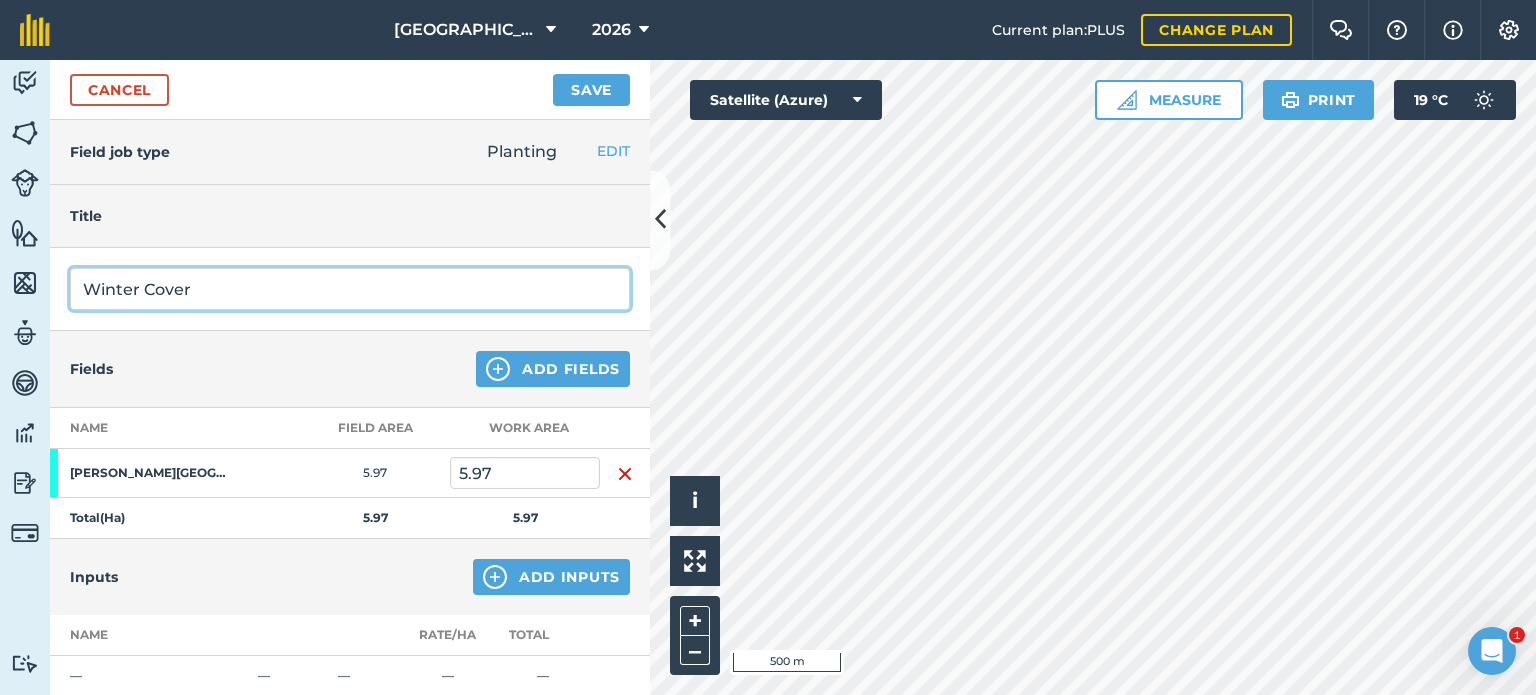 type on "Winter Cover" 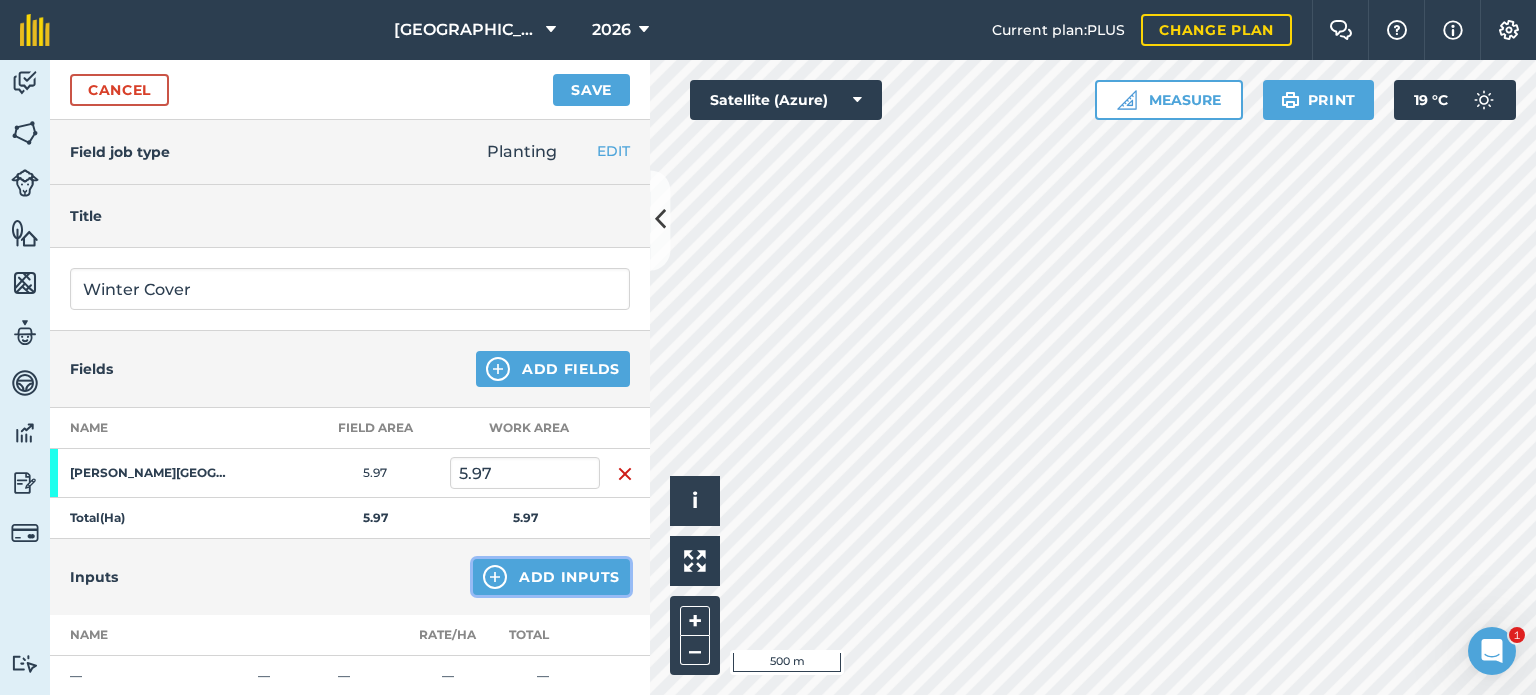 click on "Add Inputs" at bounding box center (551, 577) 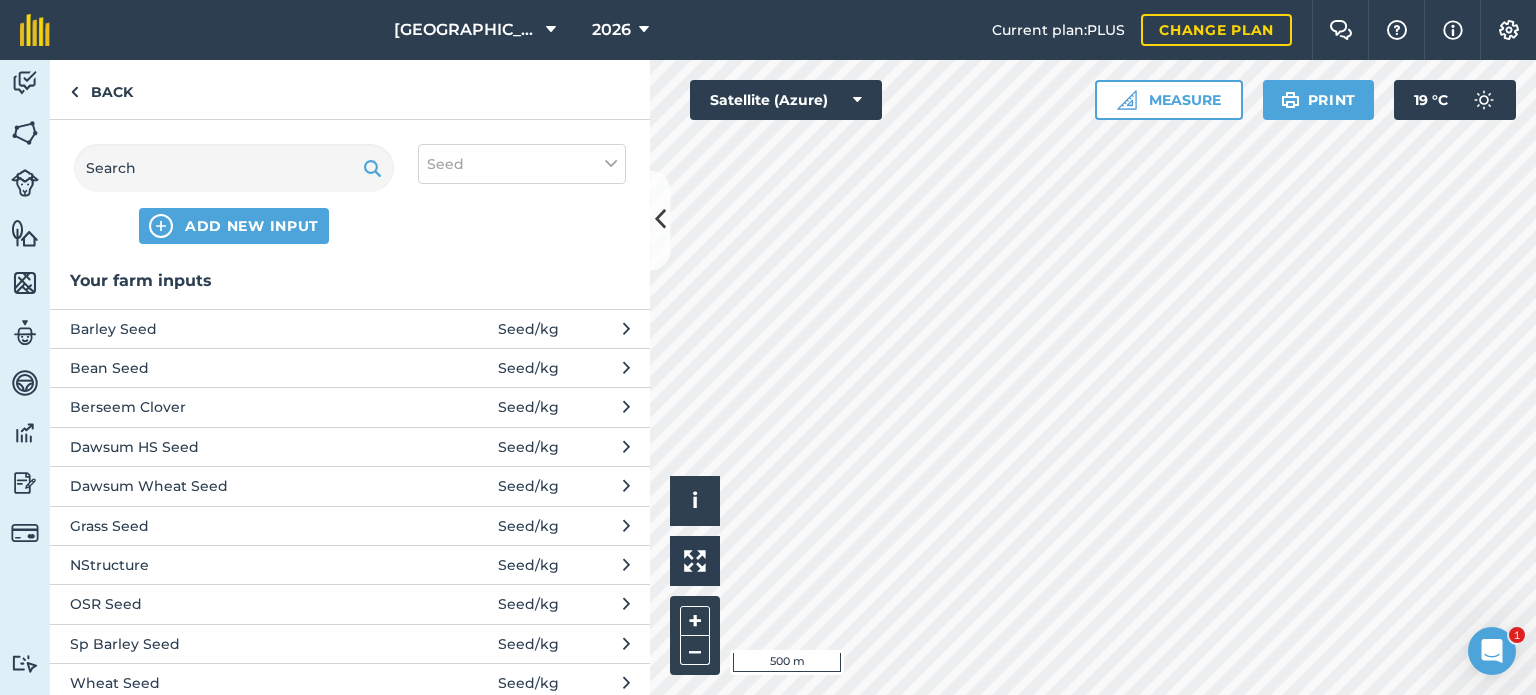 click on "Berseem Clover" at bounding box center (233, 407) 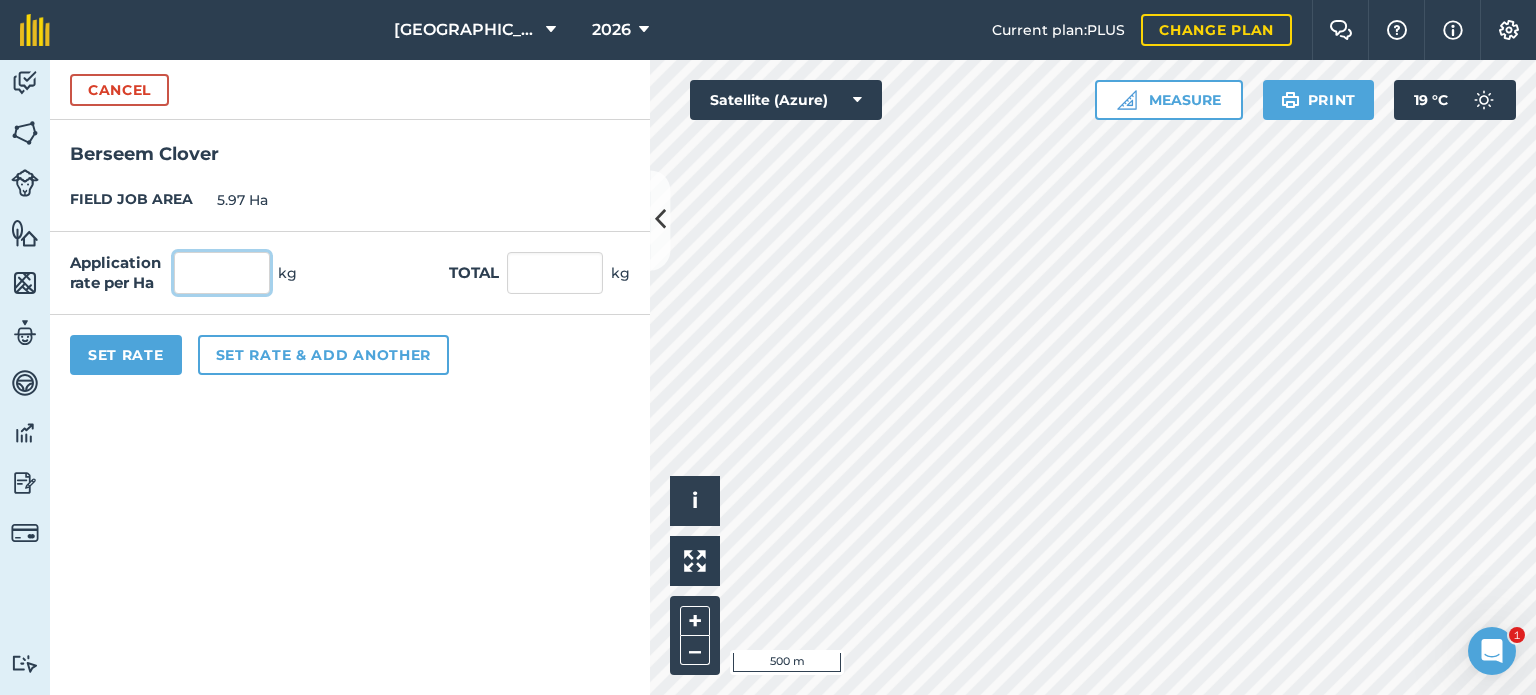 click at bounding box center [222, 273] 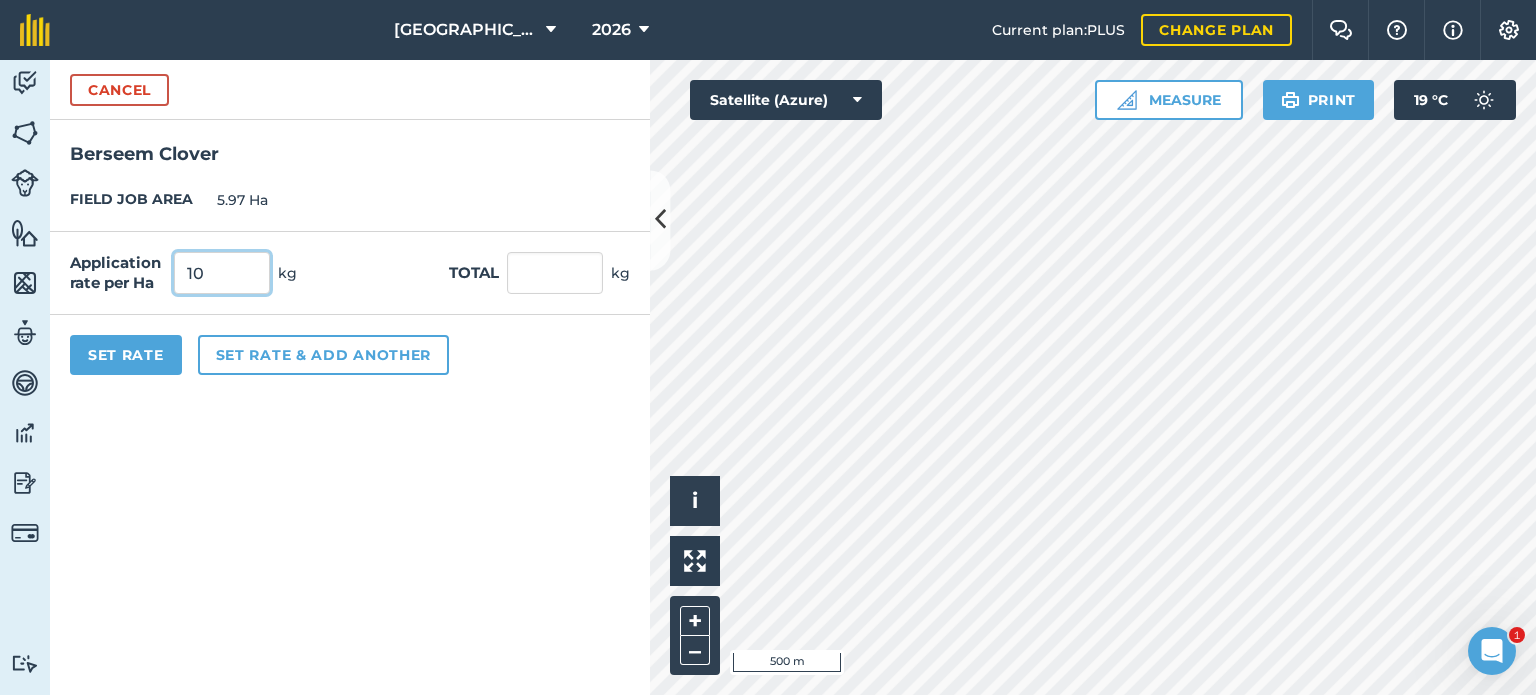 type on "10" 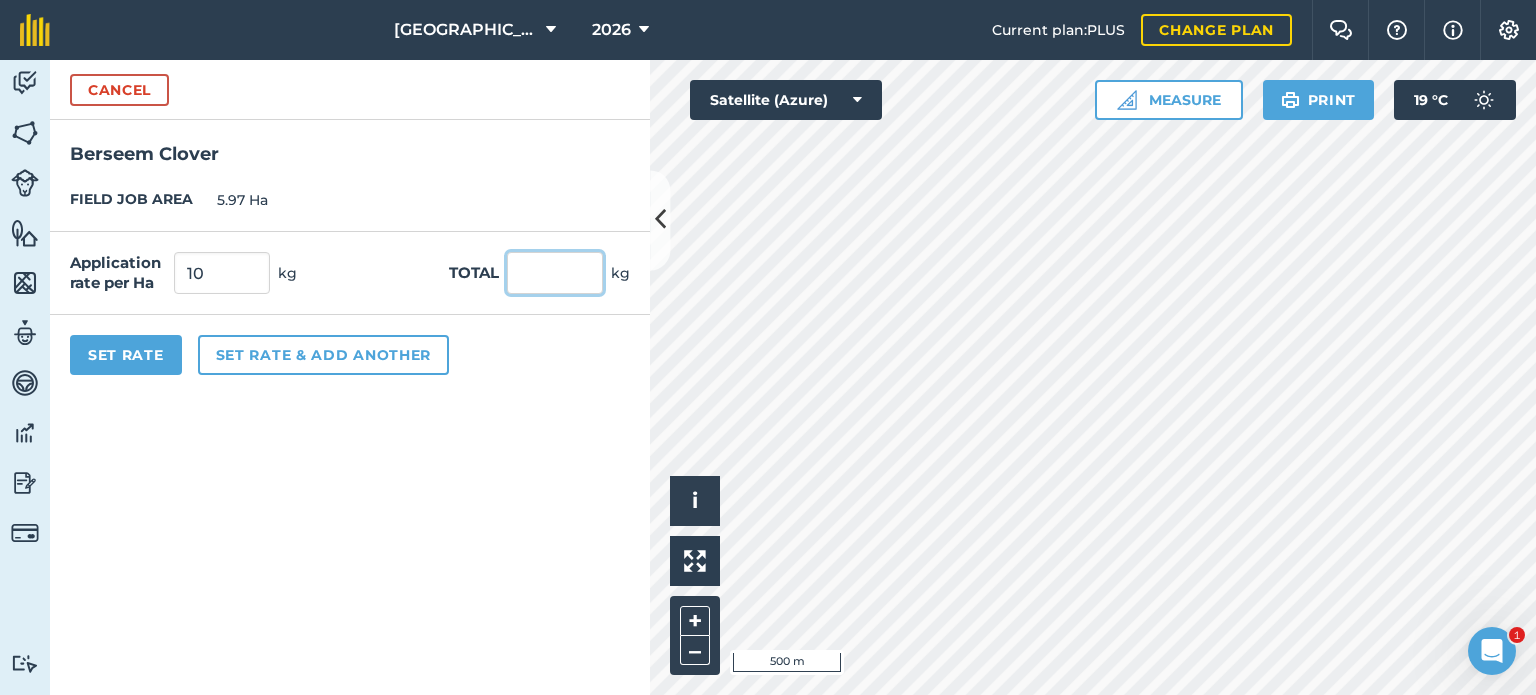 type on "59.7" 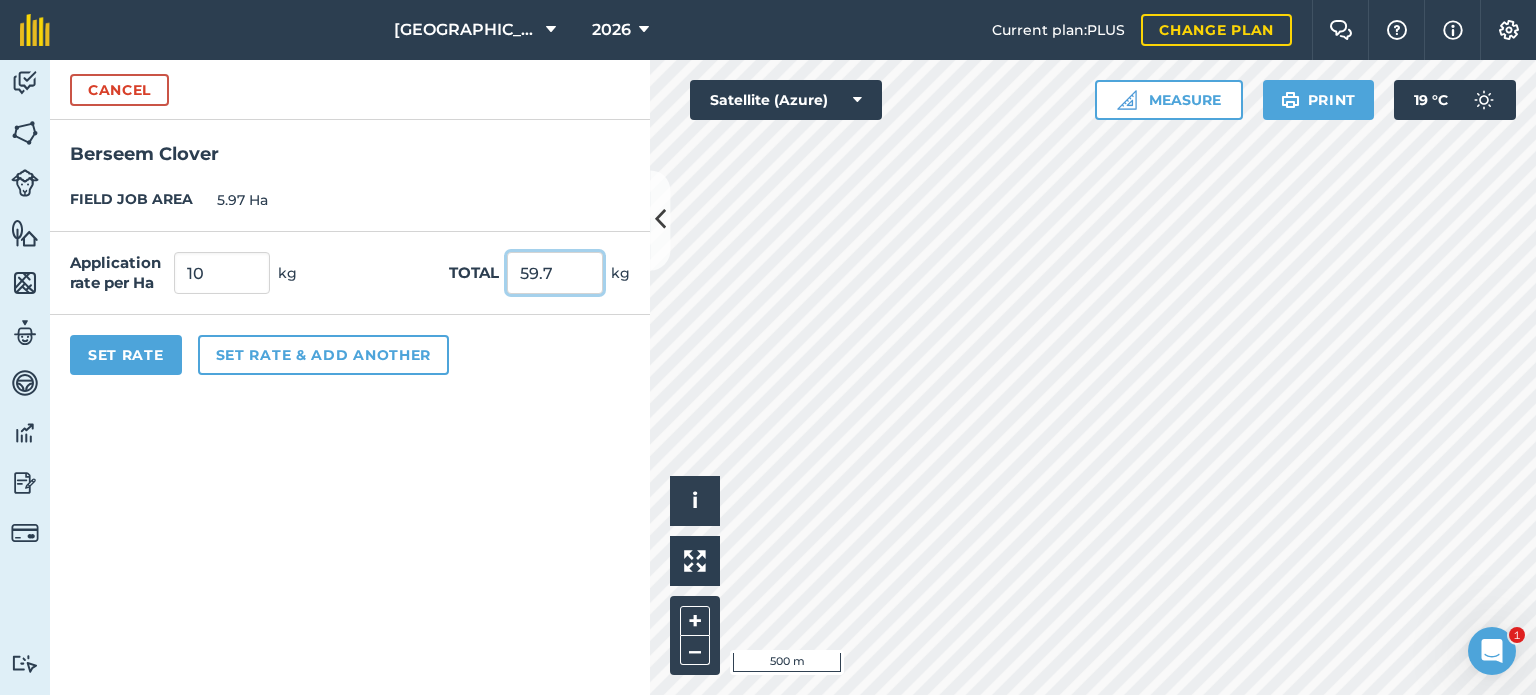 click on "59.7" at bounding box center [555, 273] 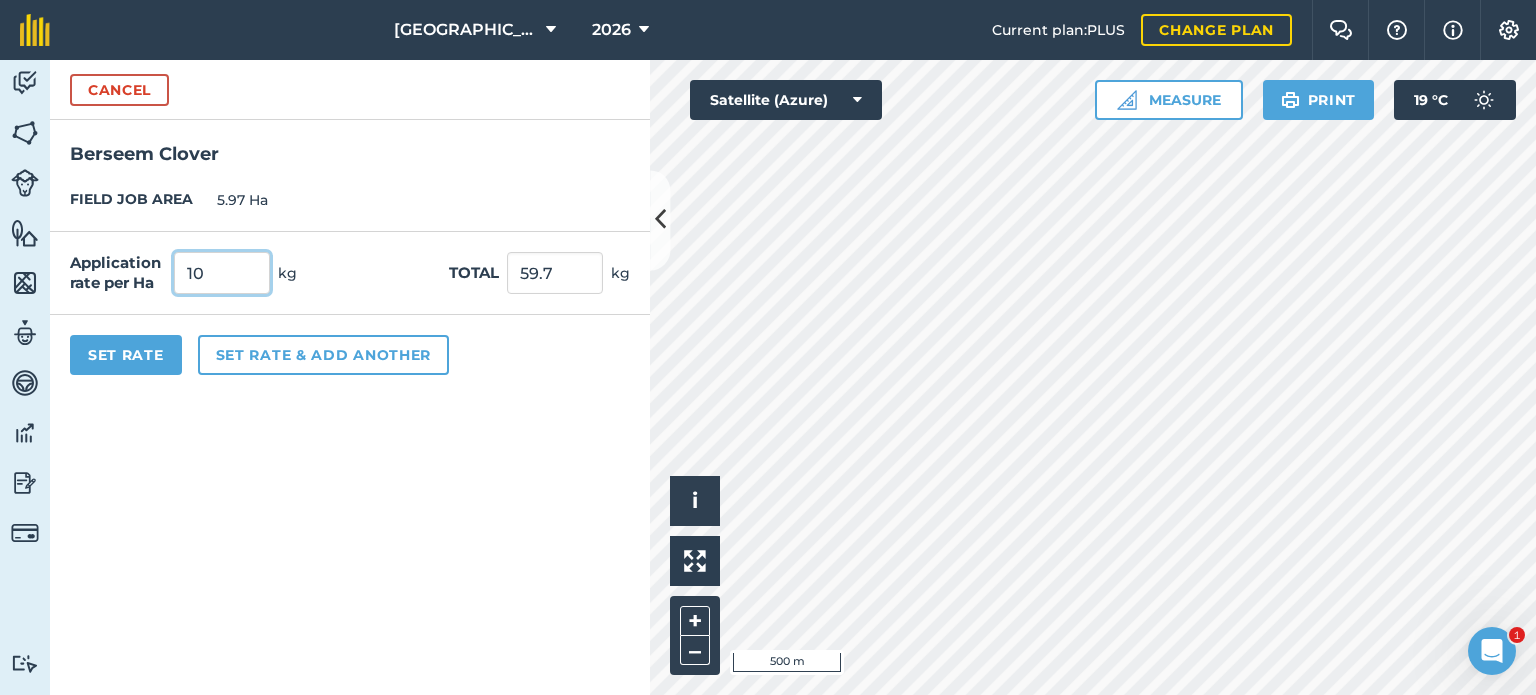 click on "10" at bounding box center [222, 273] 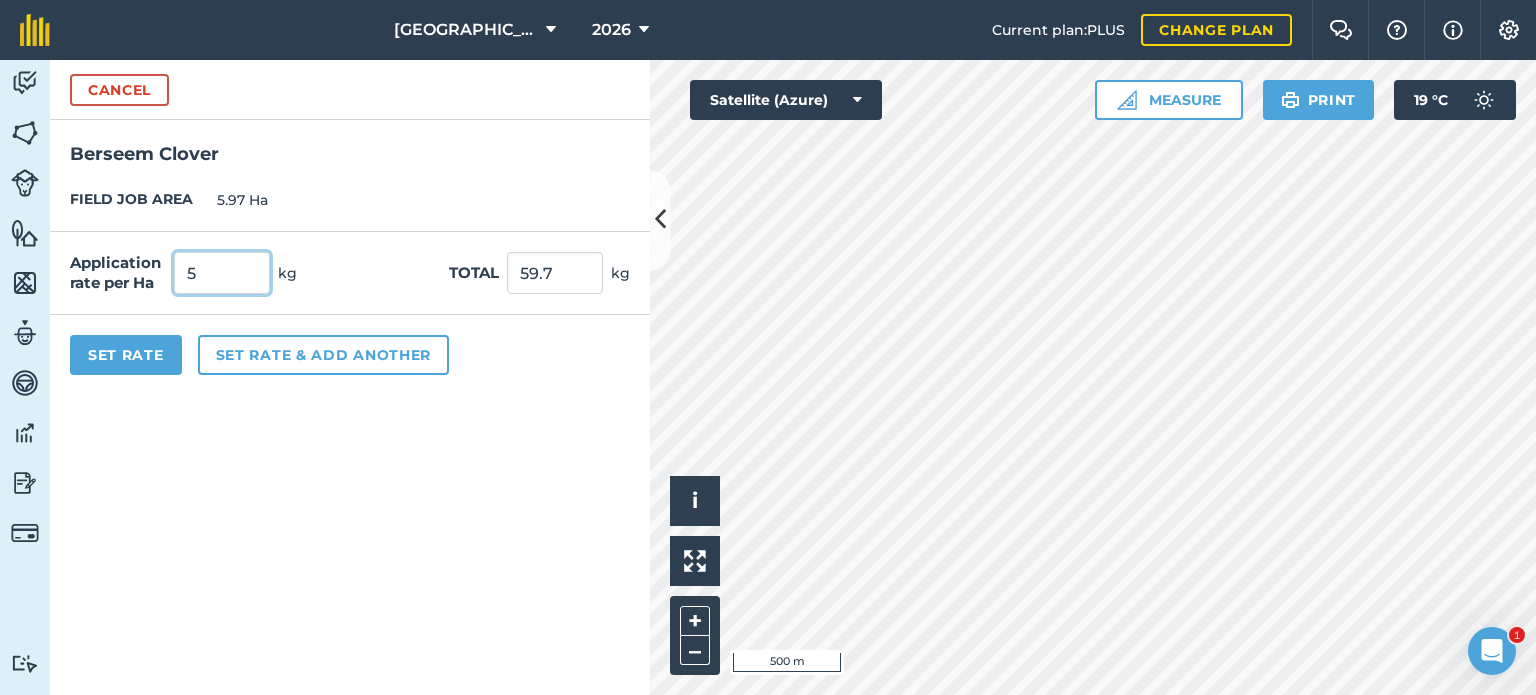 type on "5" 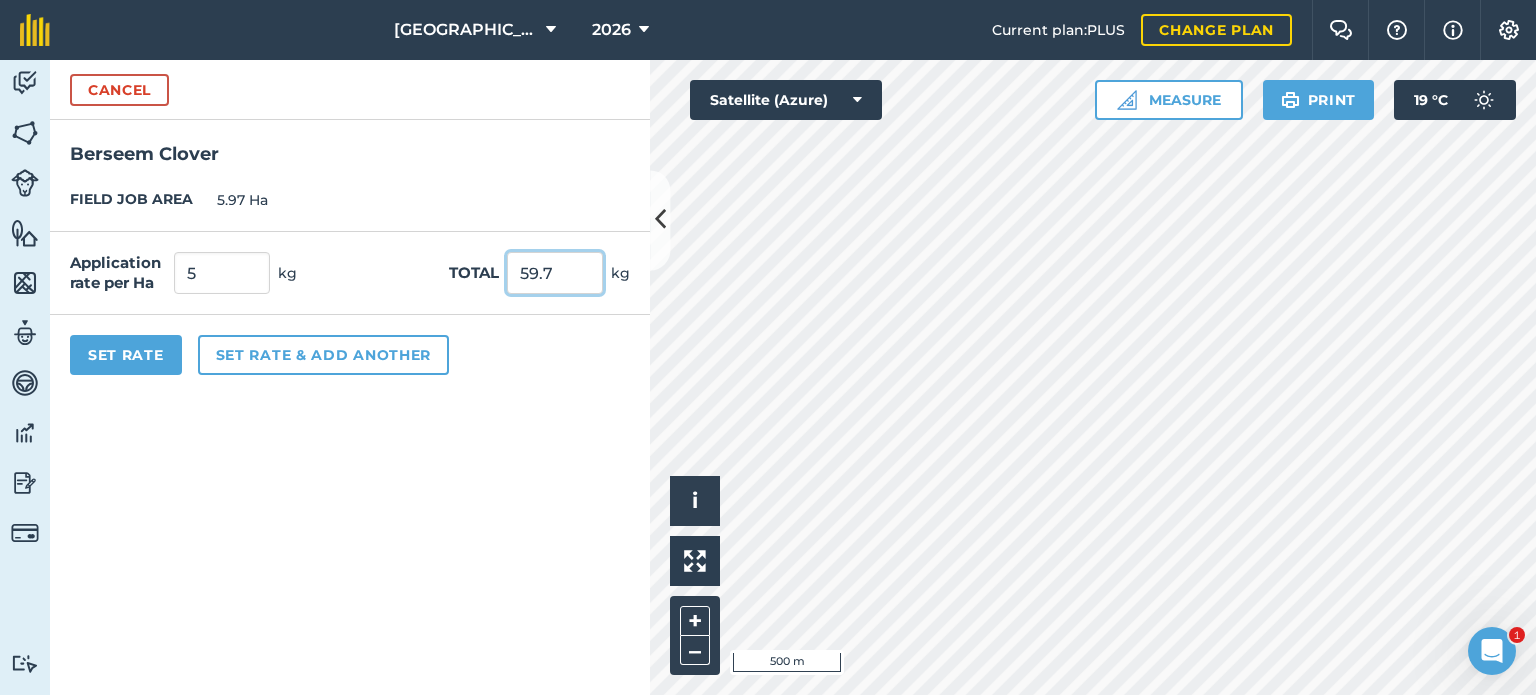 type on "29.85" 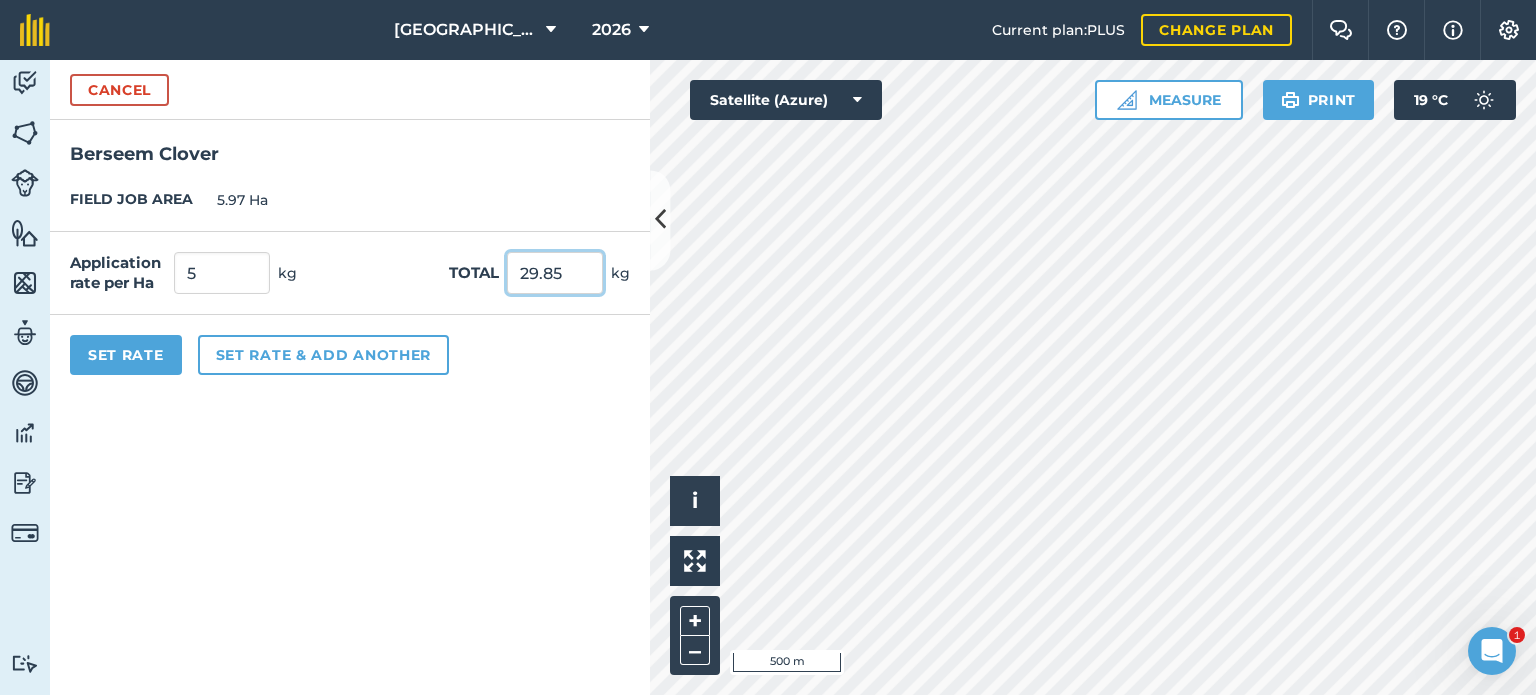 click on "29.85" at bounding box center [555, 273] 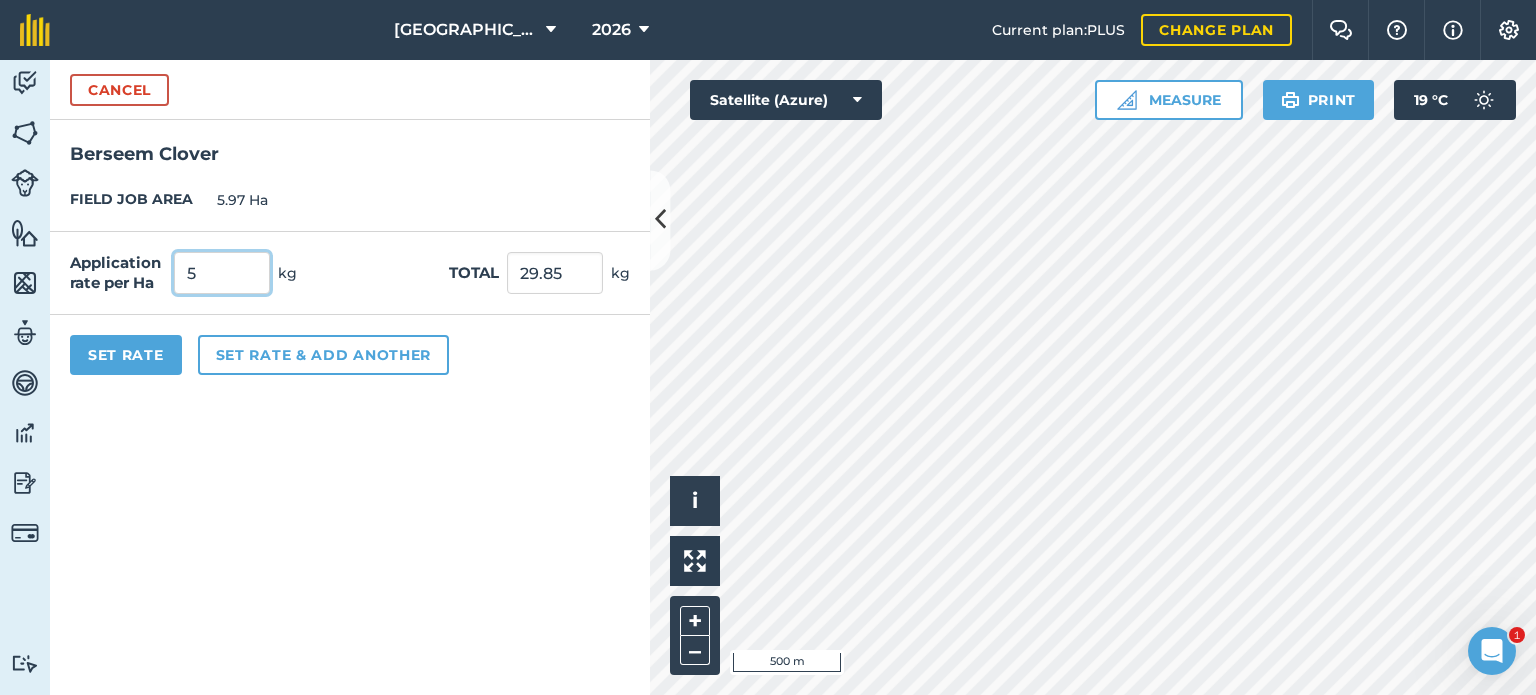 click on "5" at bounding box center [222, 273] 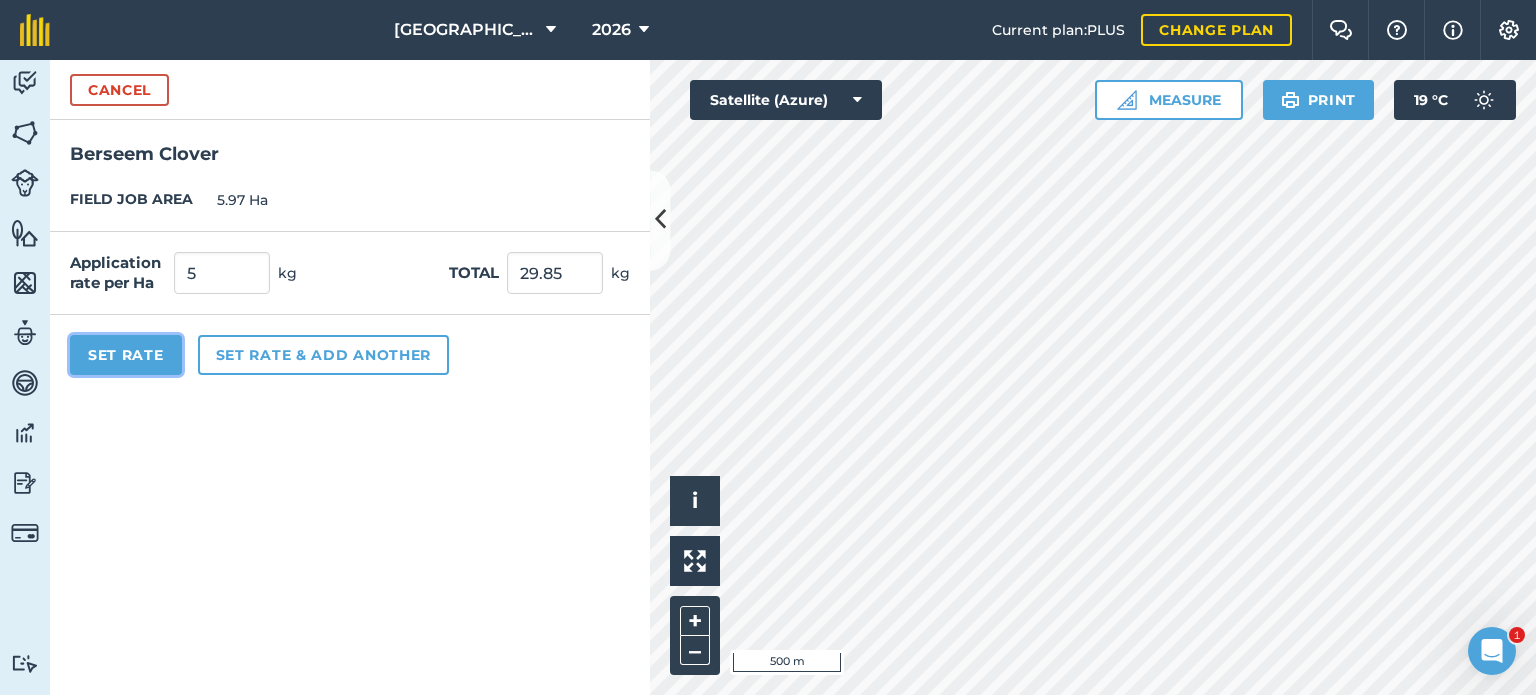 click on "Set Rate" at bounding box center [126, 355] 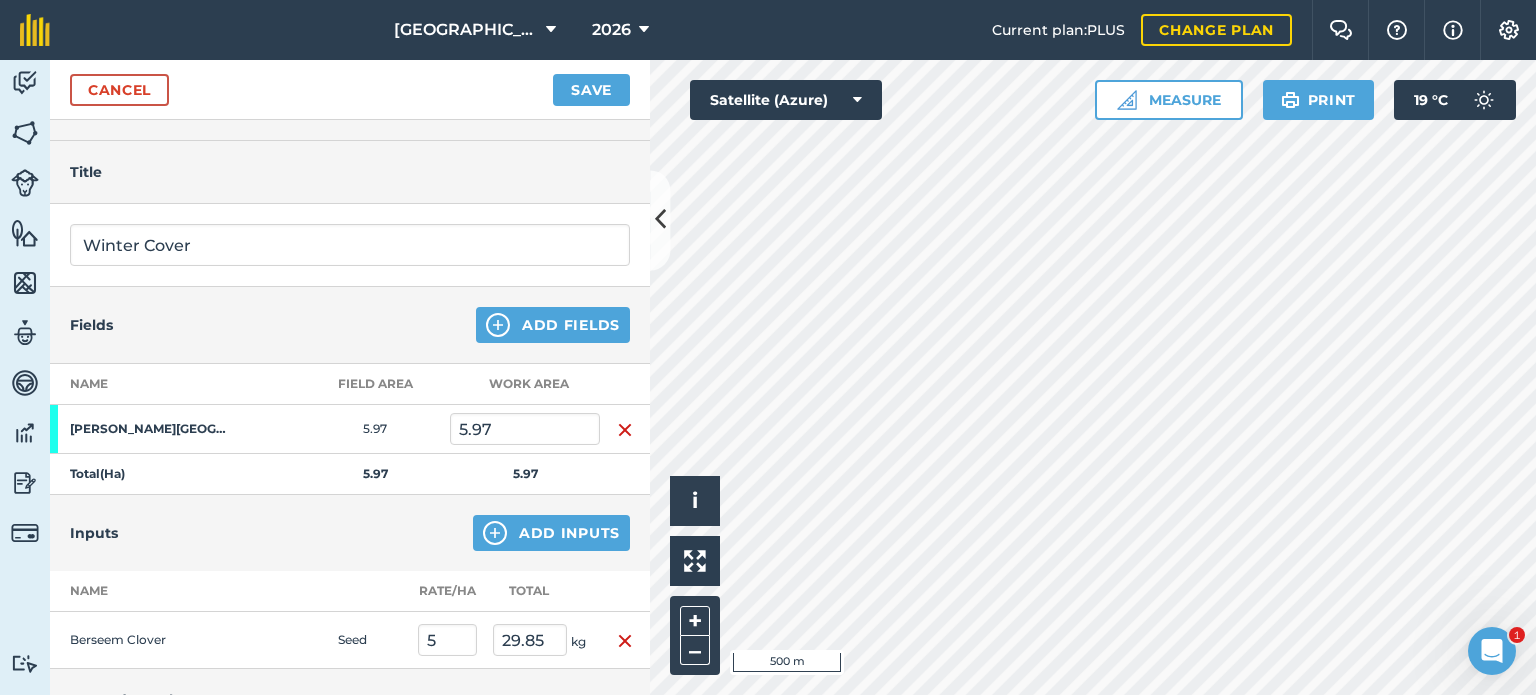 scroll, scrollTop: 0, scrollLeft: 0, axis: both 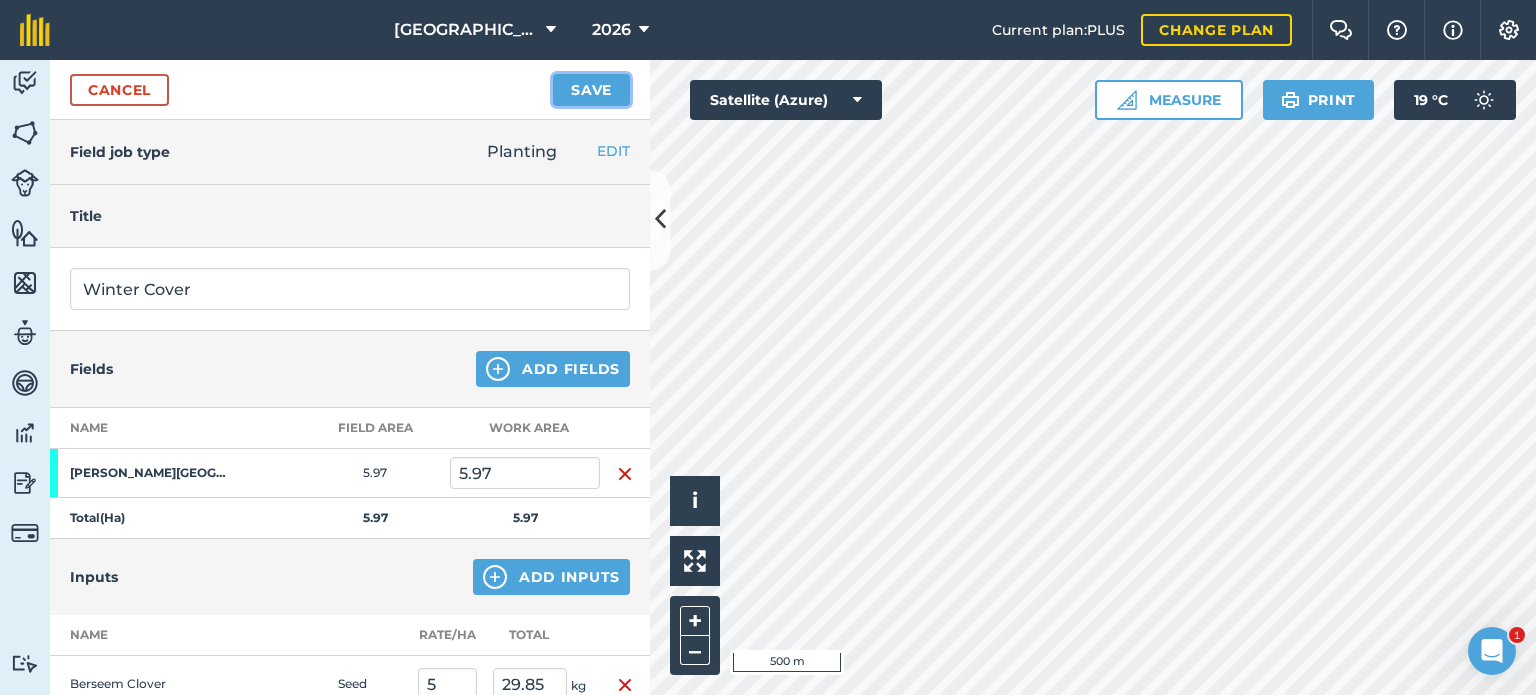 click on "Save" at bounding box center (591, 90) 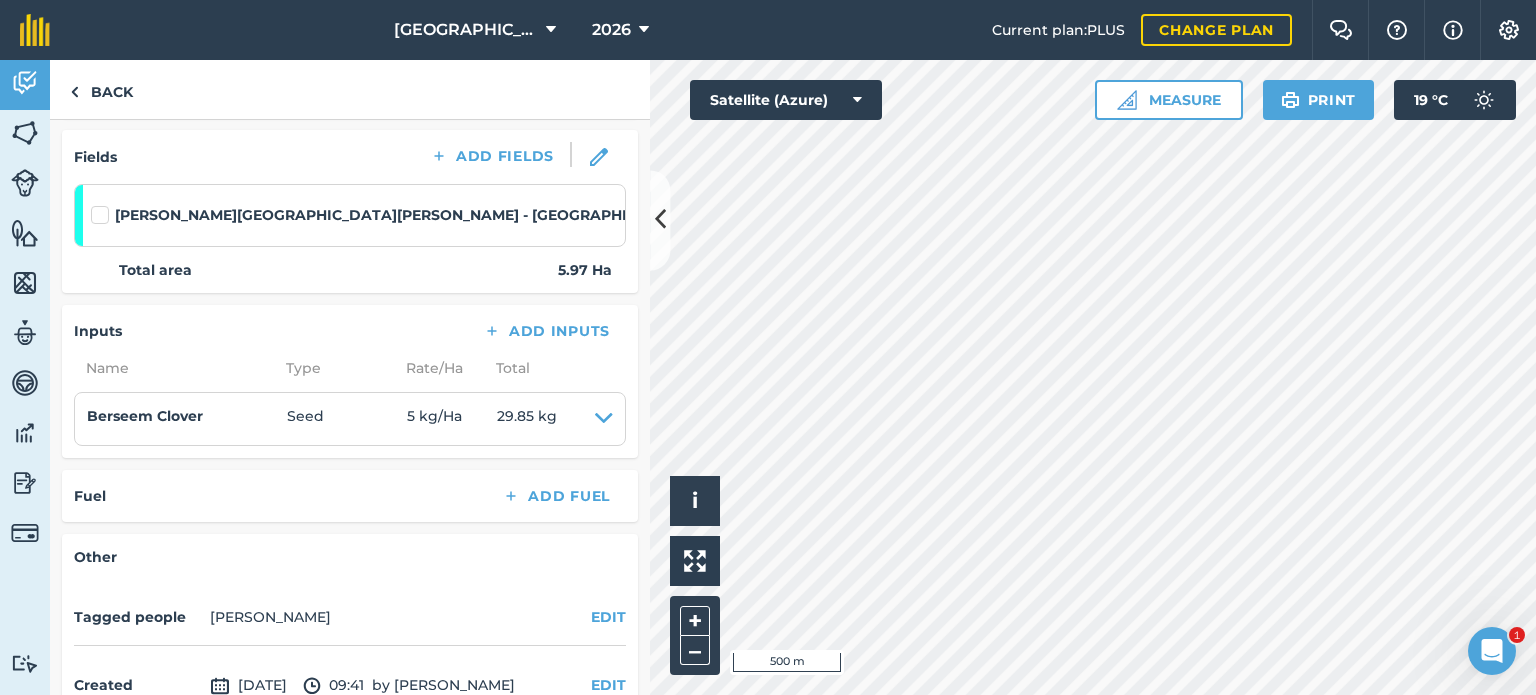 scroll, scrollTop: 300, scrollLeft: 0, axis: vertical 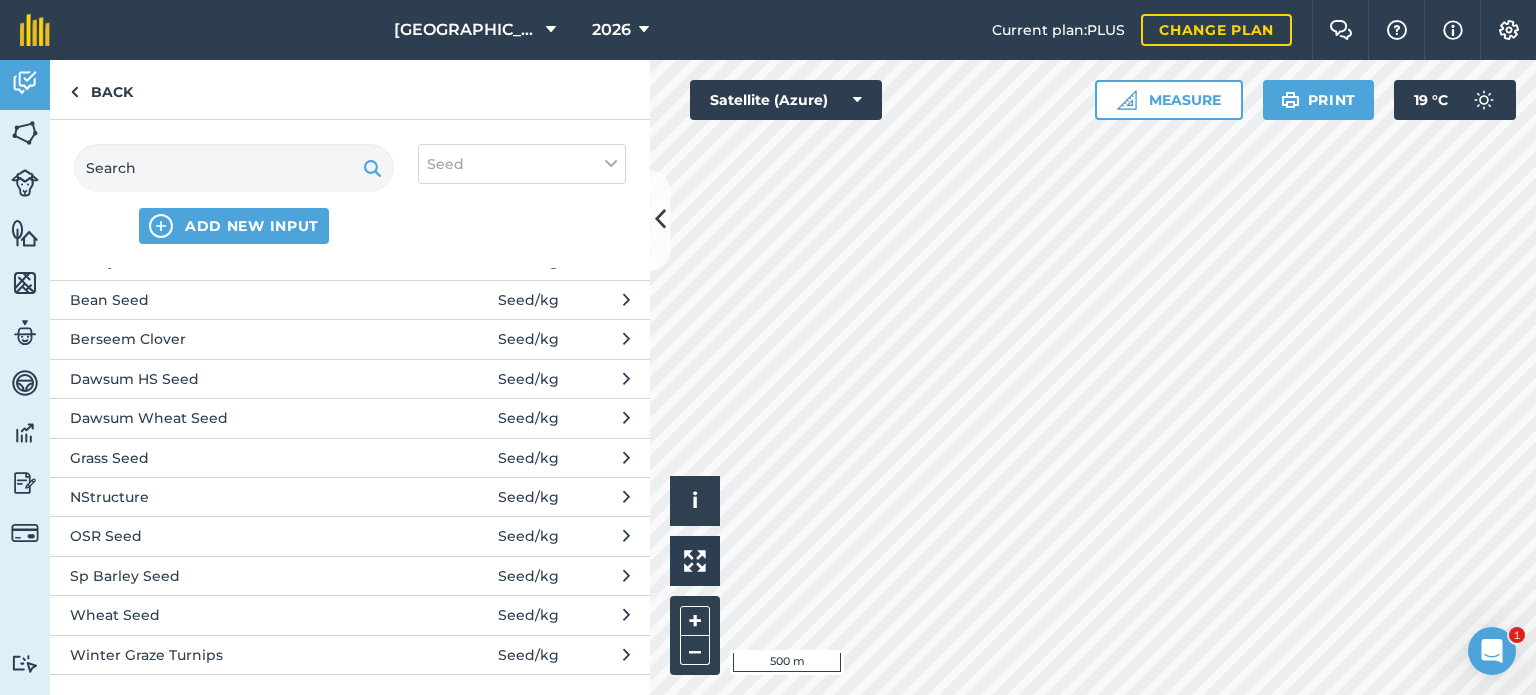 click on "Winter Graze Turnips" at bounding box center (233, 655) 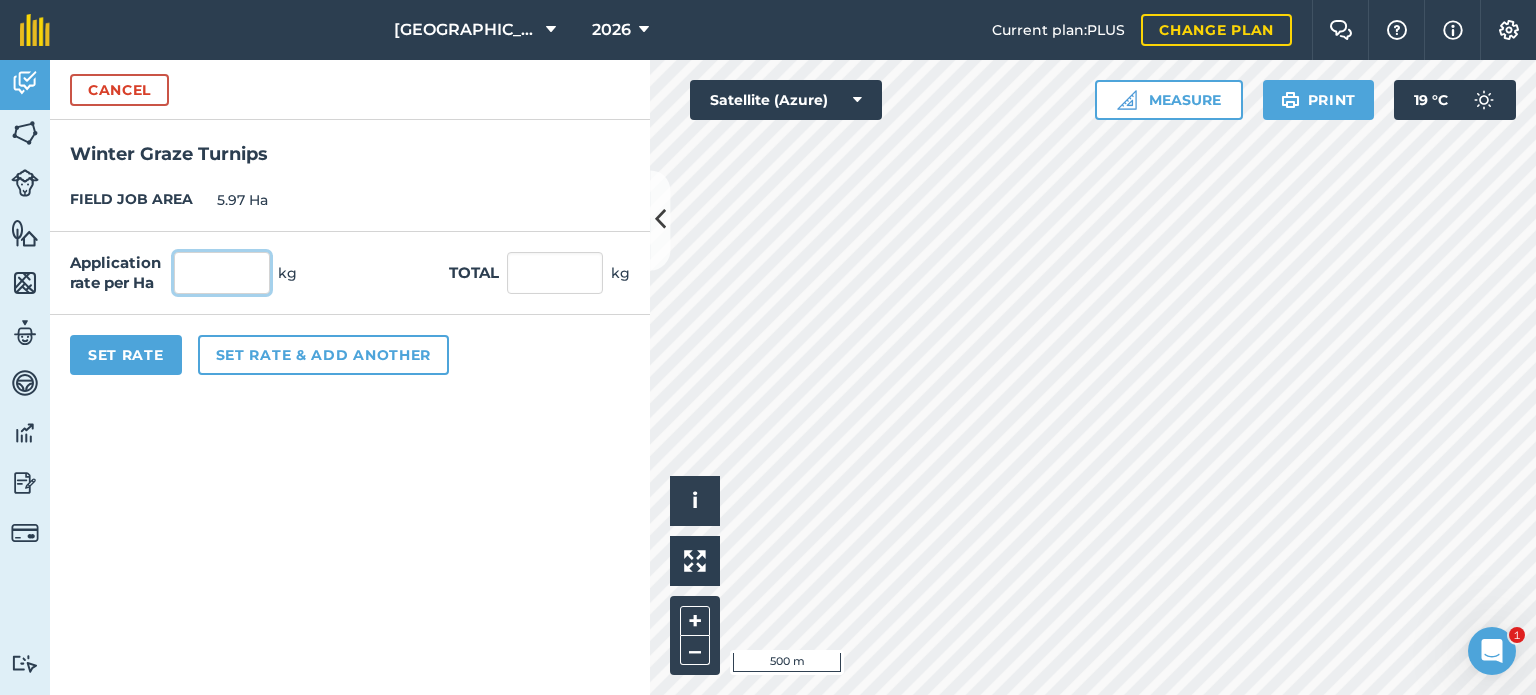 click at bounding box center [222, 273] 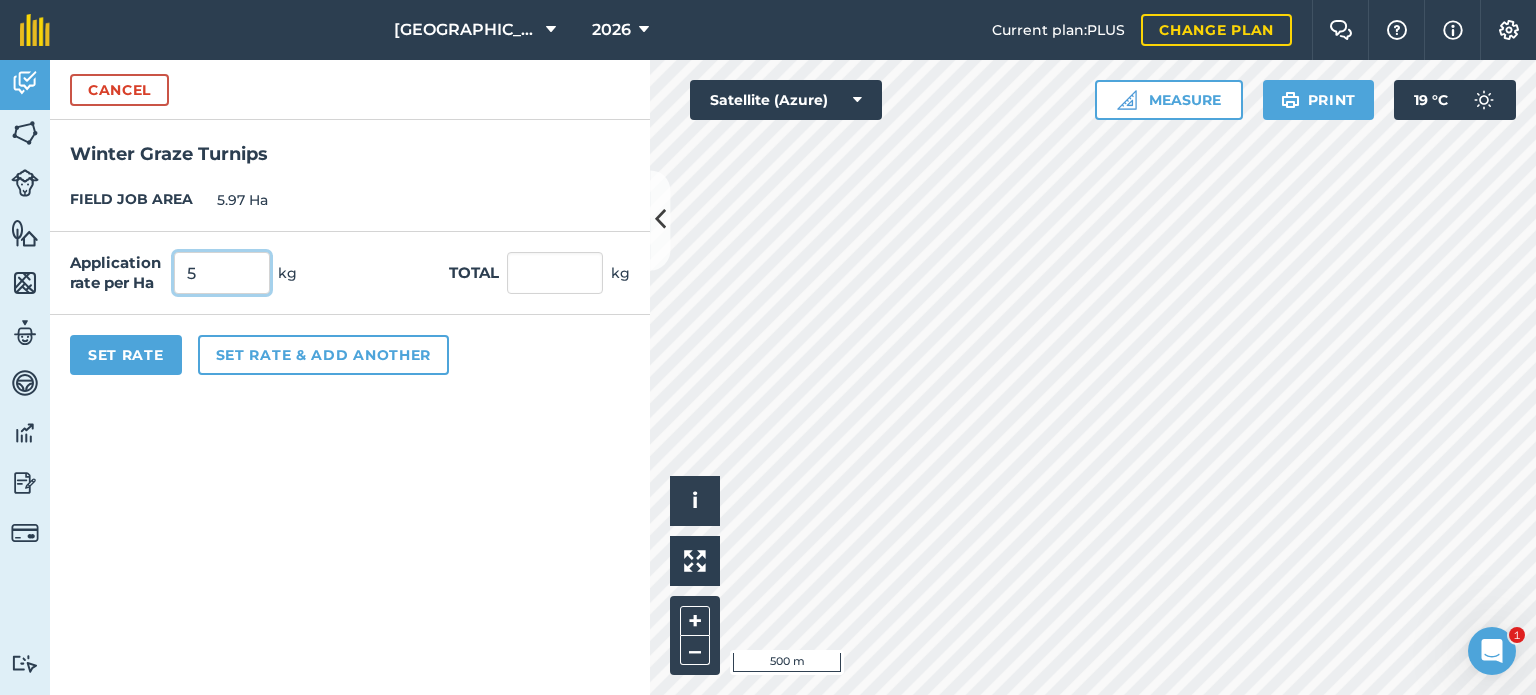 type on "5" 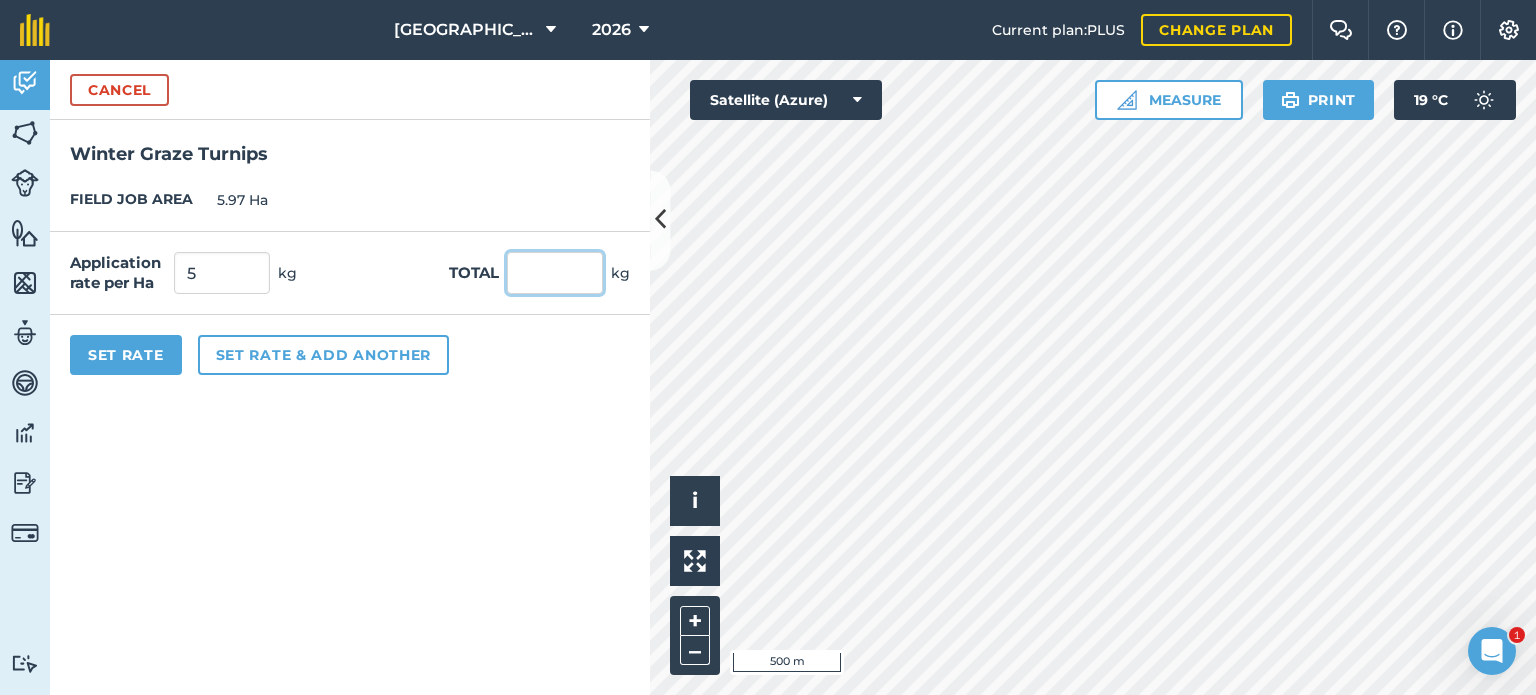 type on "29.85" 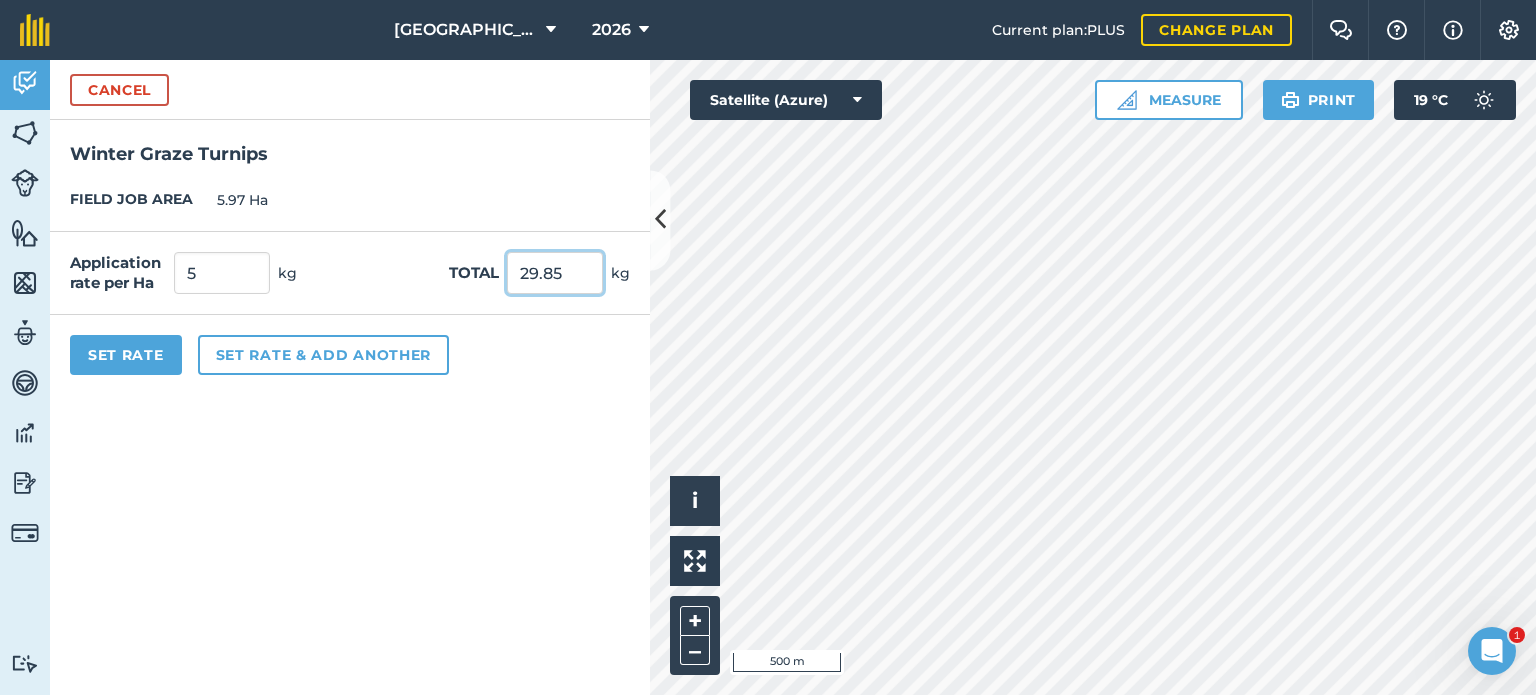 click on "29.85" at bounding box center (555, 273) 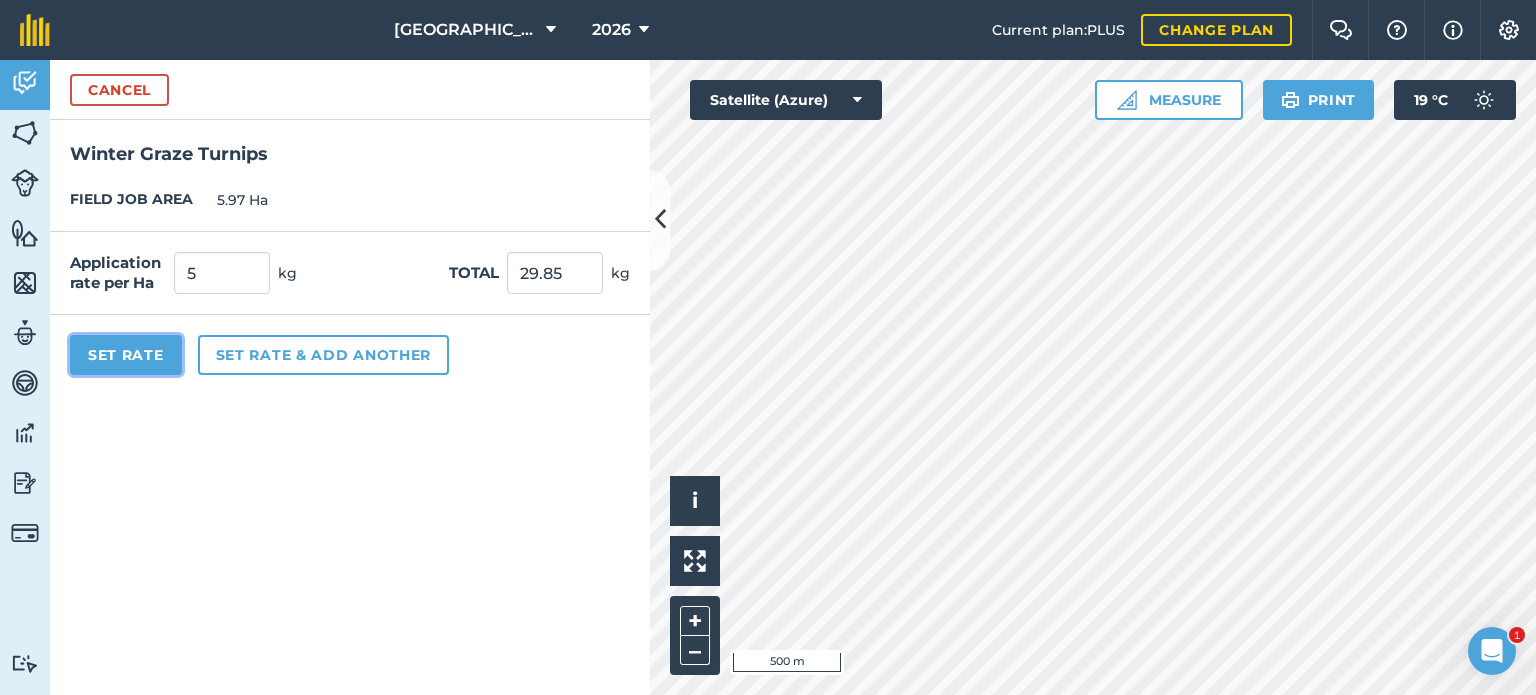 click on "Set Rate" at bounding box center [126, 355] 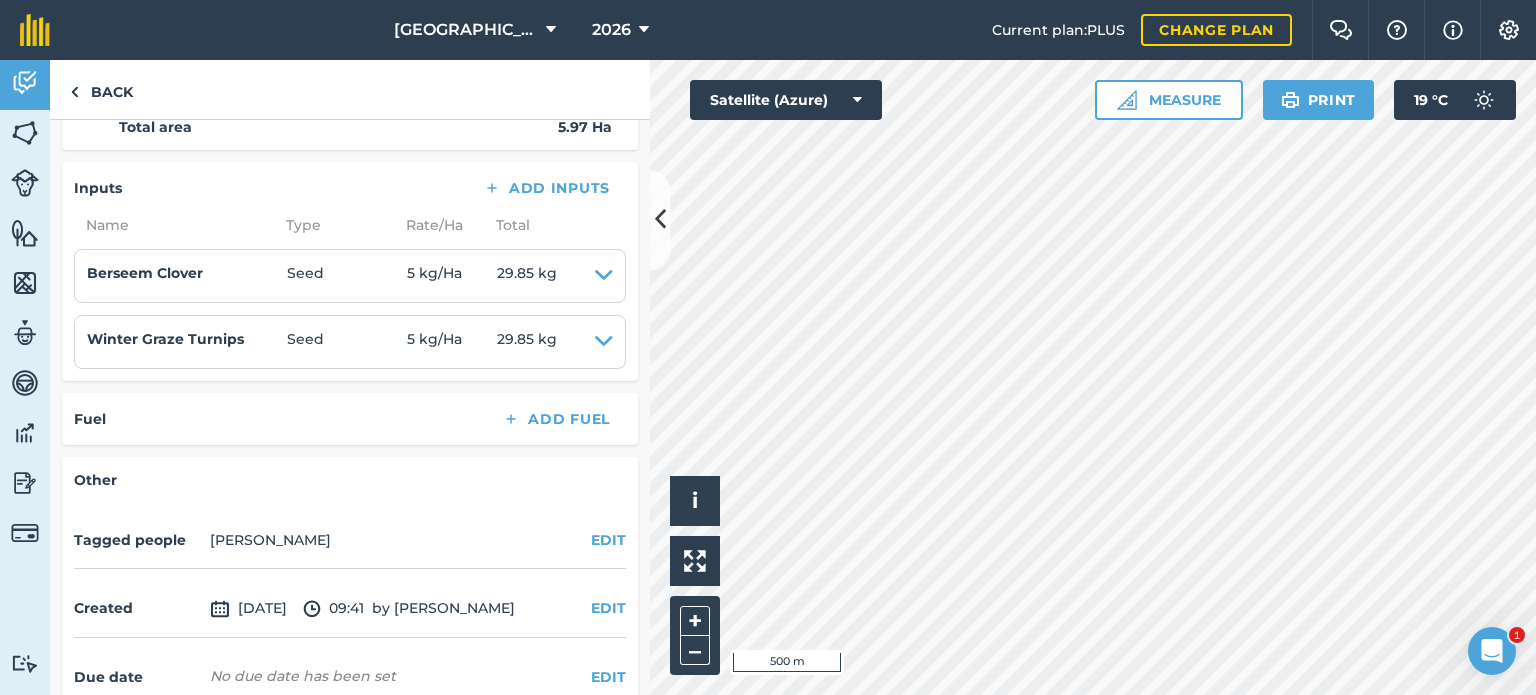 scroll, scrollTop: 0, scrollLeft: 0, axis: both 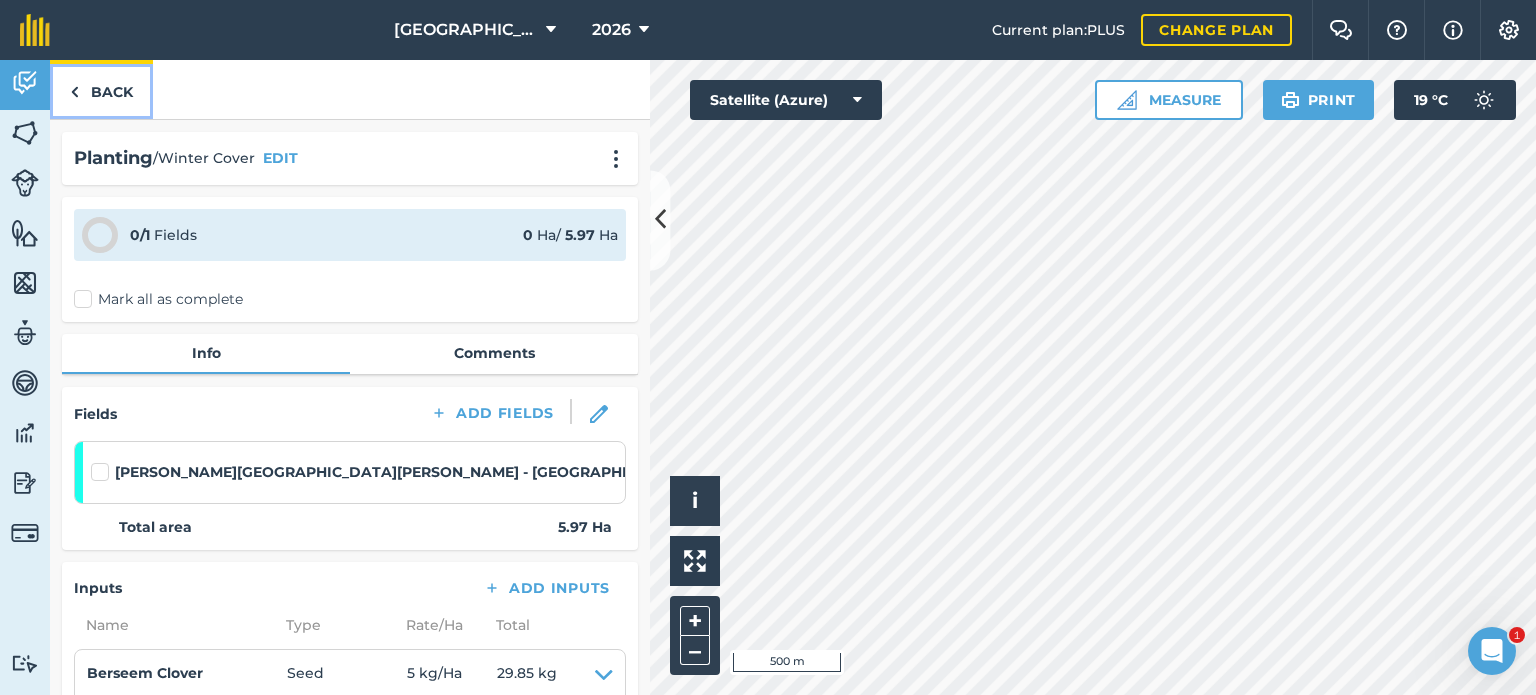 click on "Back" at bounding box center (101, 89) 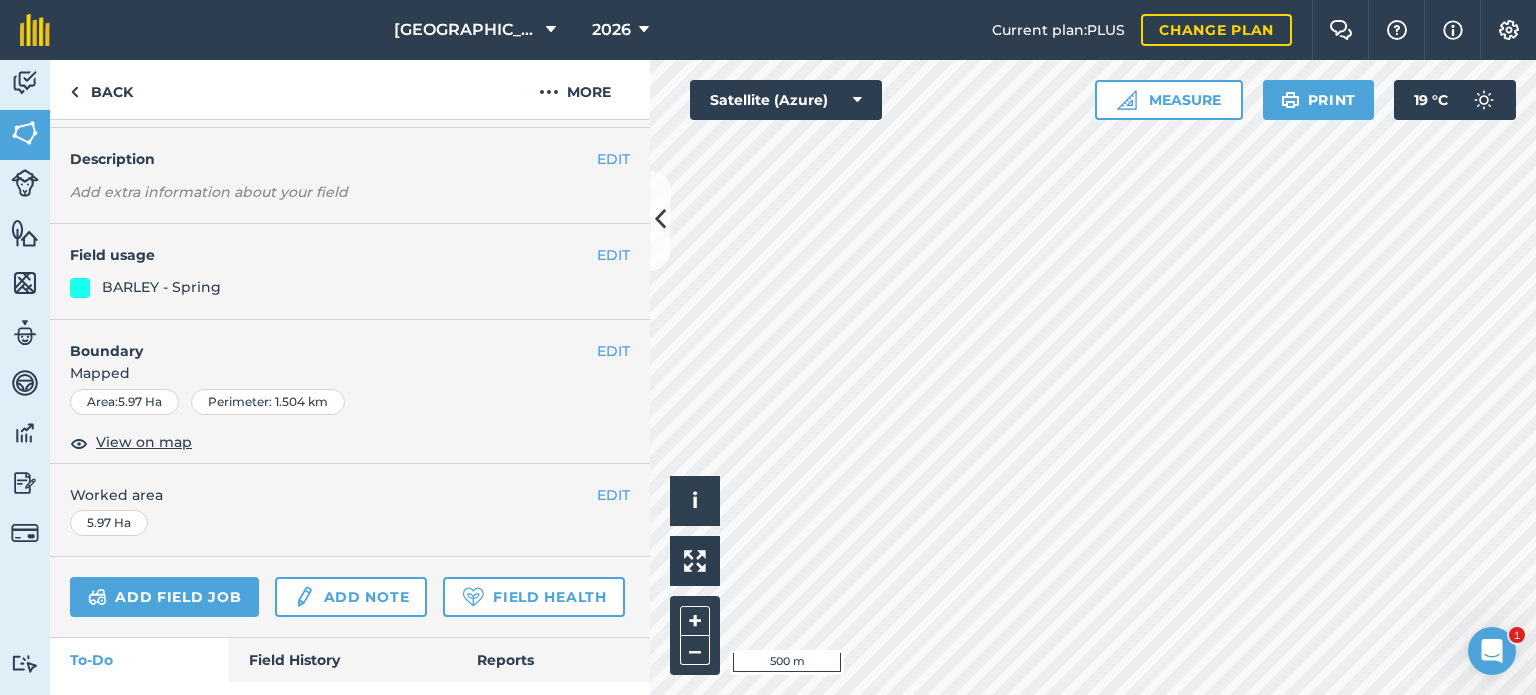 scroll, scrollTop: 263, scrollLeft: 0, axis: vertical 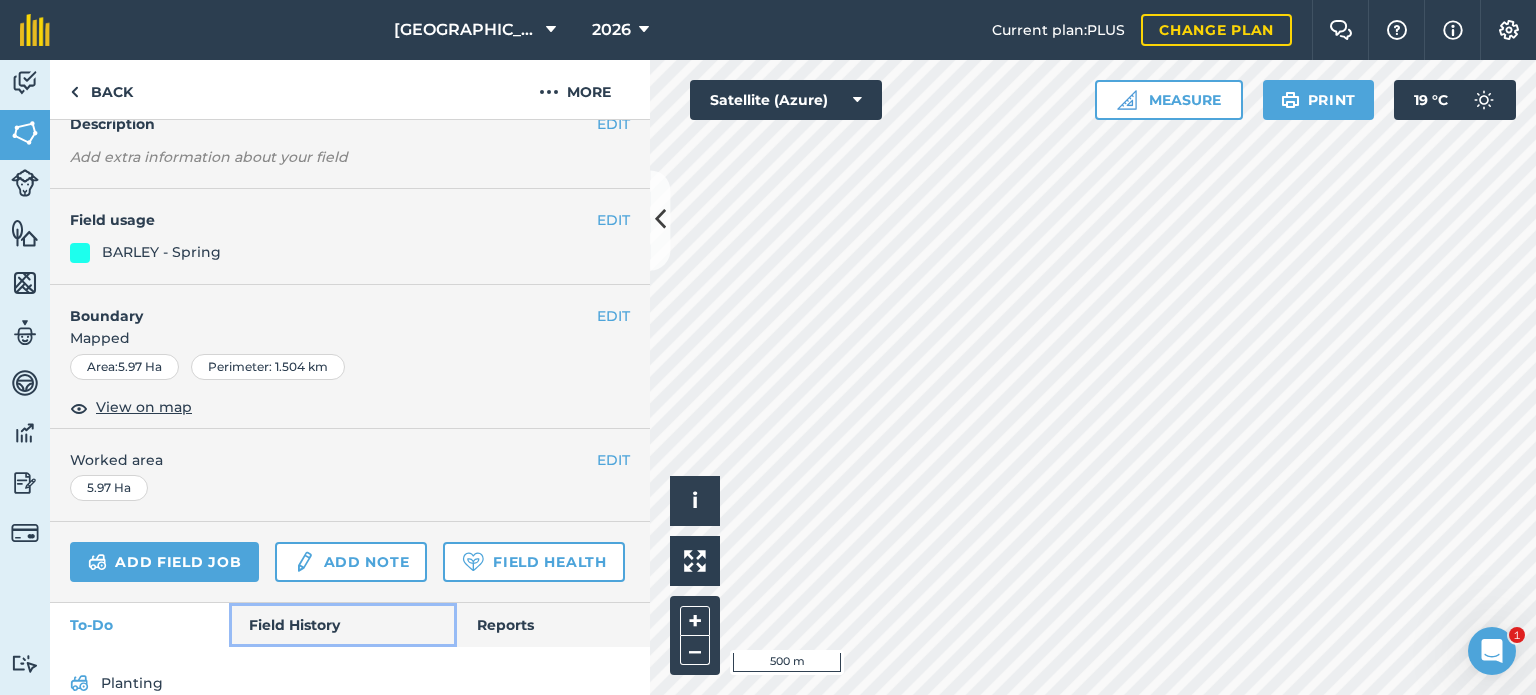 click on "Field History" at bounding box center (342, 625) 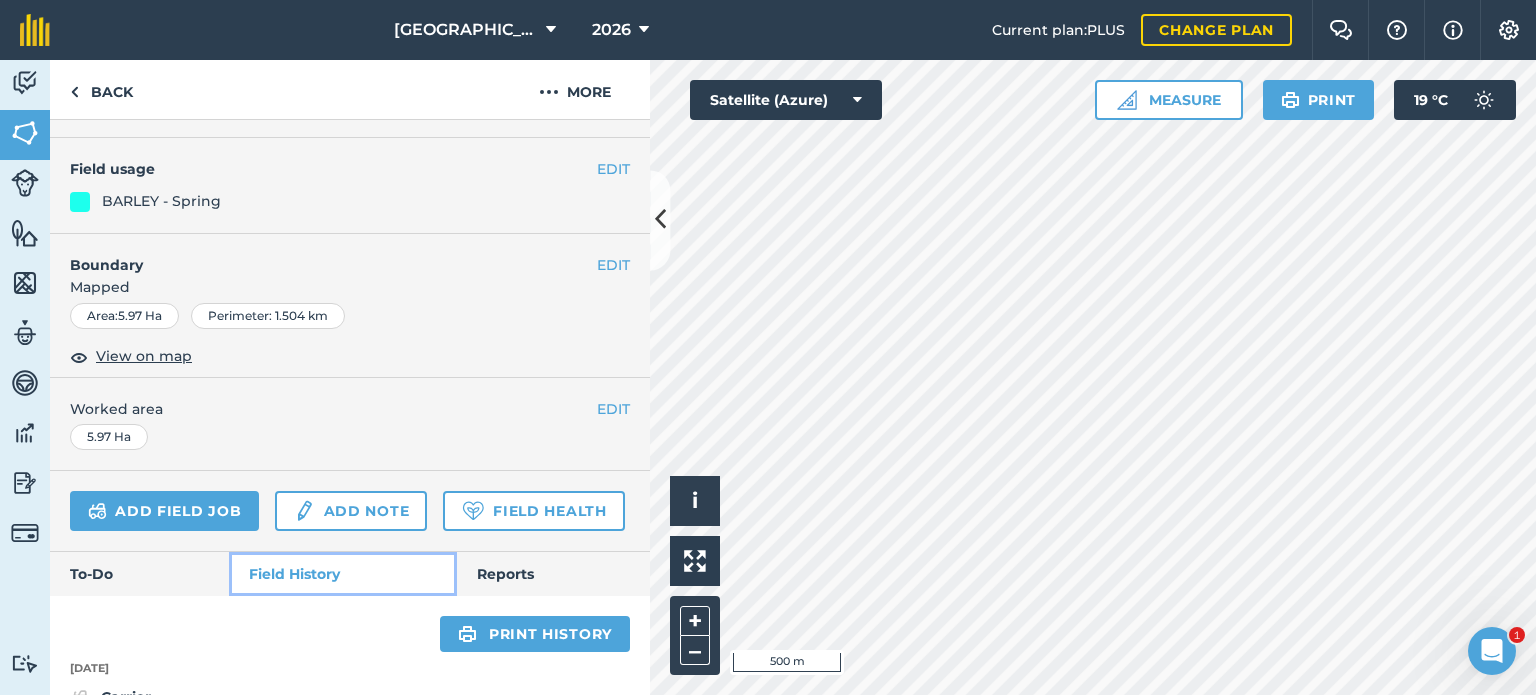 scroll, scrollTop: 0, scrollLeft: 0, axis: both 